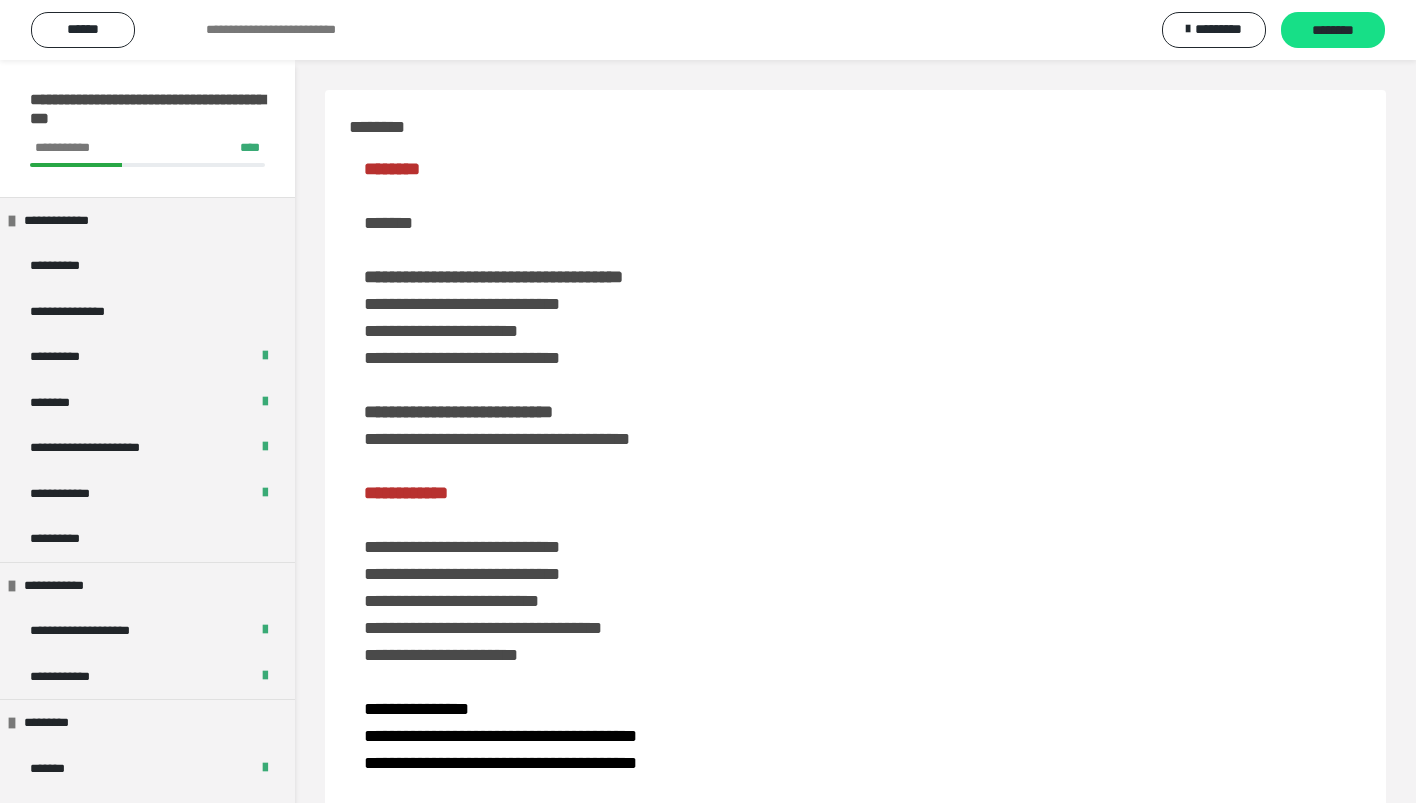scroll, scrollTop: 2724, scrollLeft: 0, axis: vertical 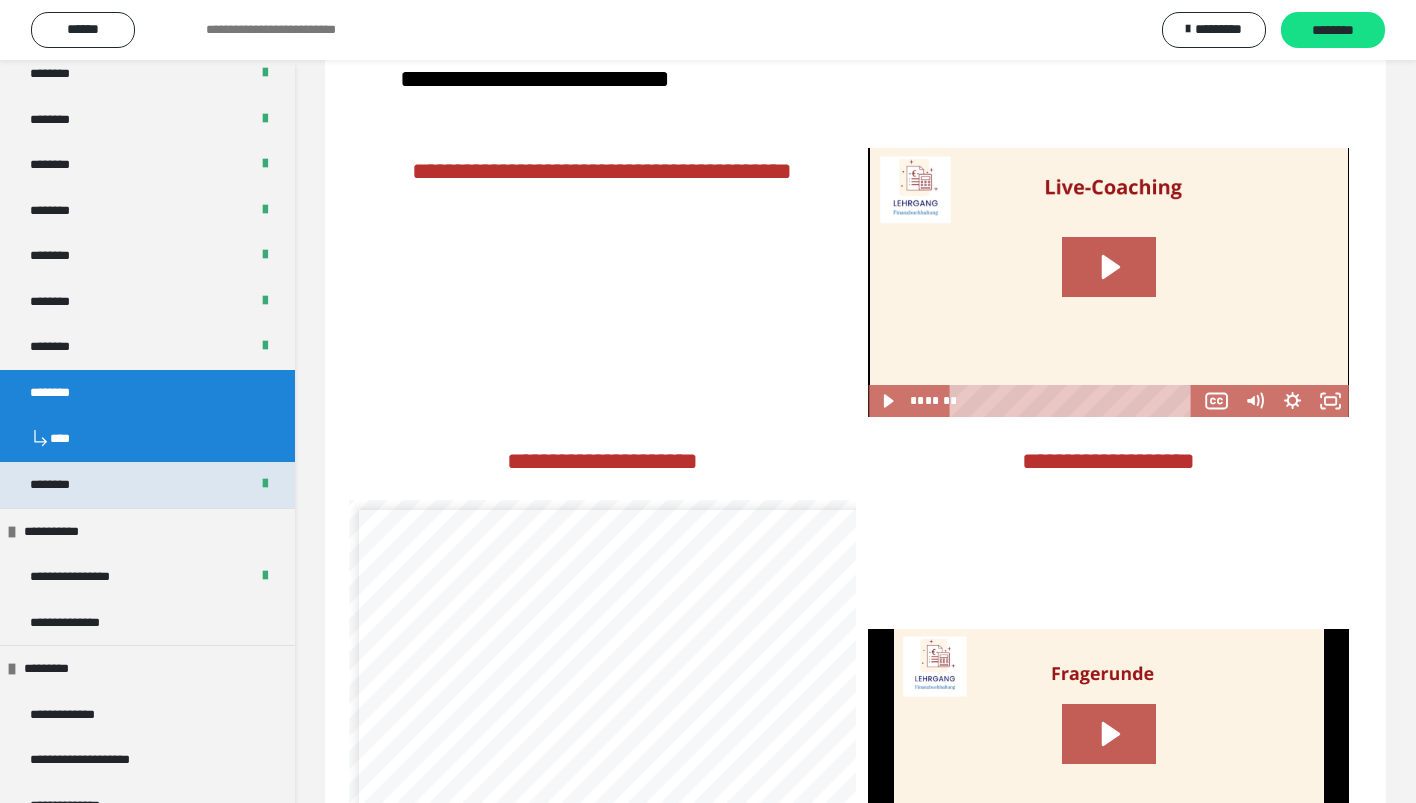 click on "********" at bounding box center (147, 485) 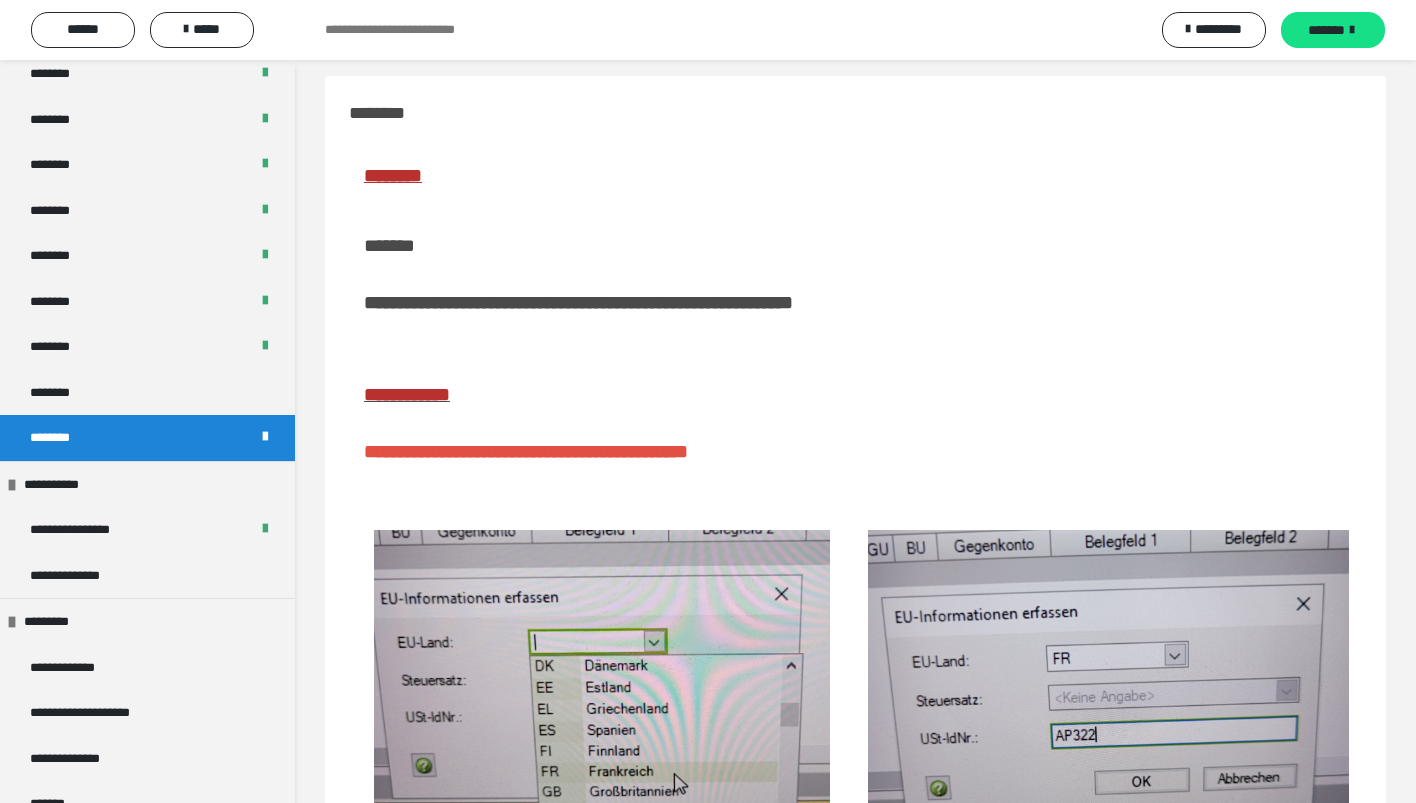 scroll, scrollTop: 0, scrollLeft: 0, axis: both 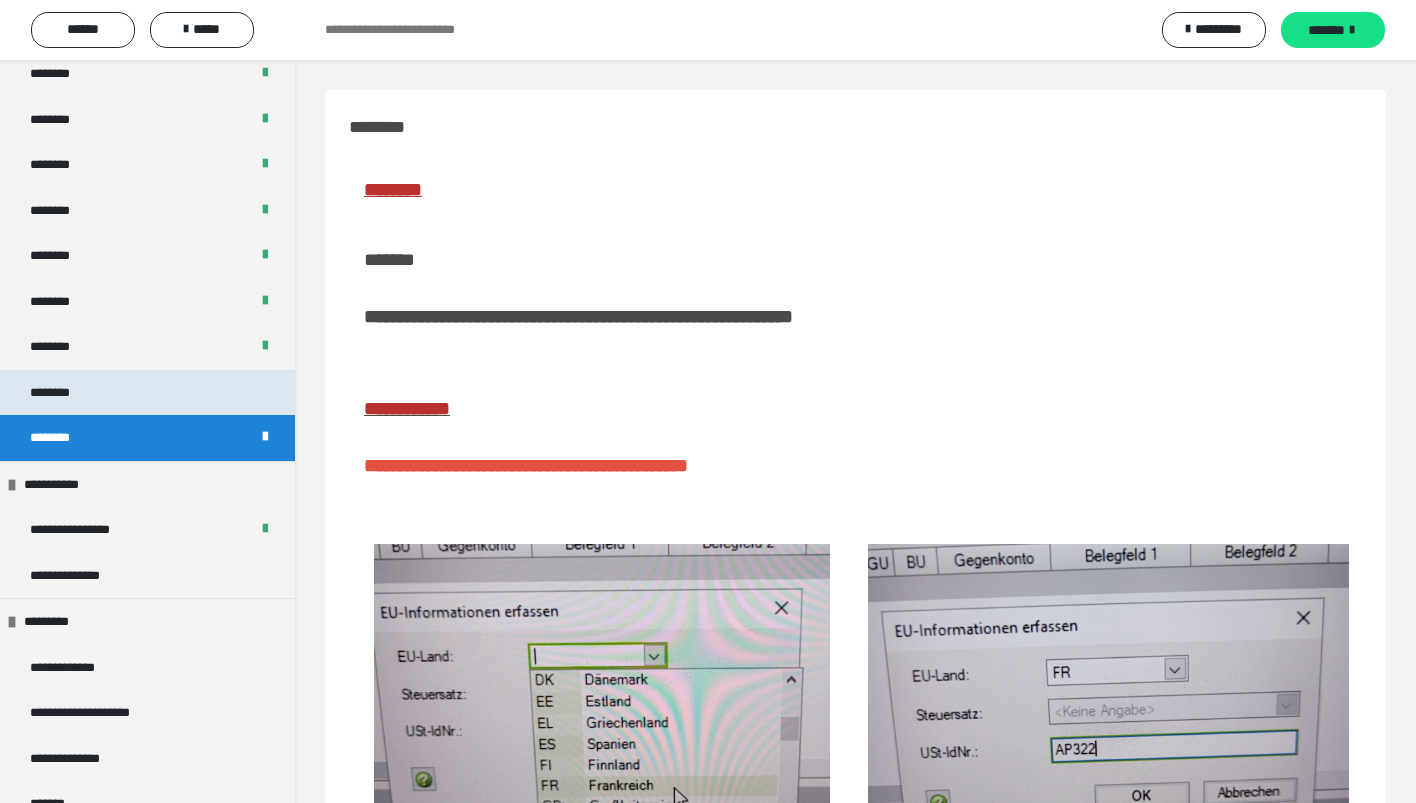 click on "********" at bounding box center (147, 393) 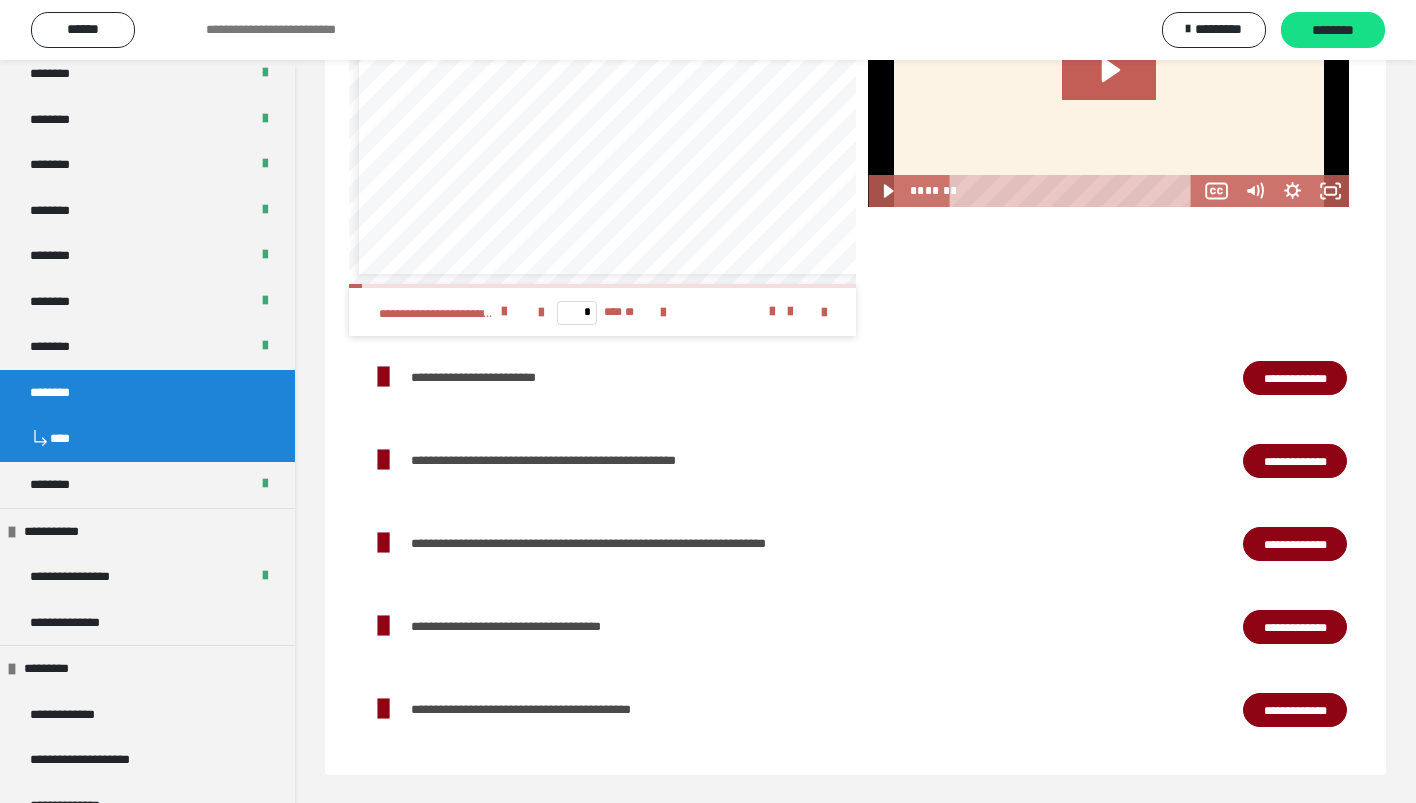 scroll, scrollTop: 3391, scrollLeft: 0, axis: vertical 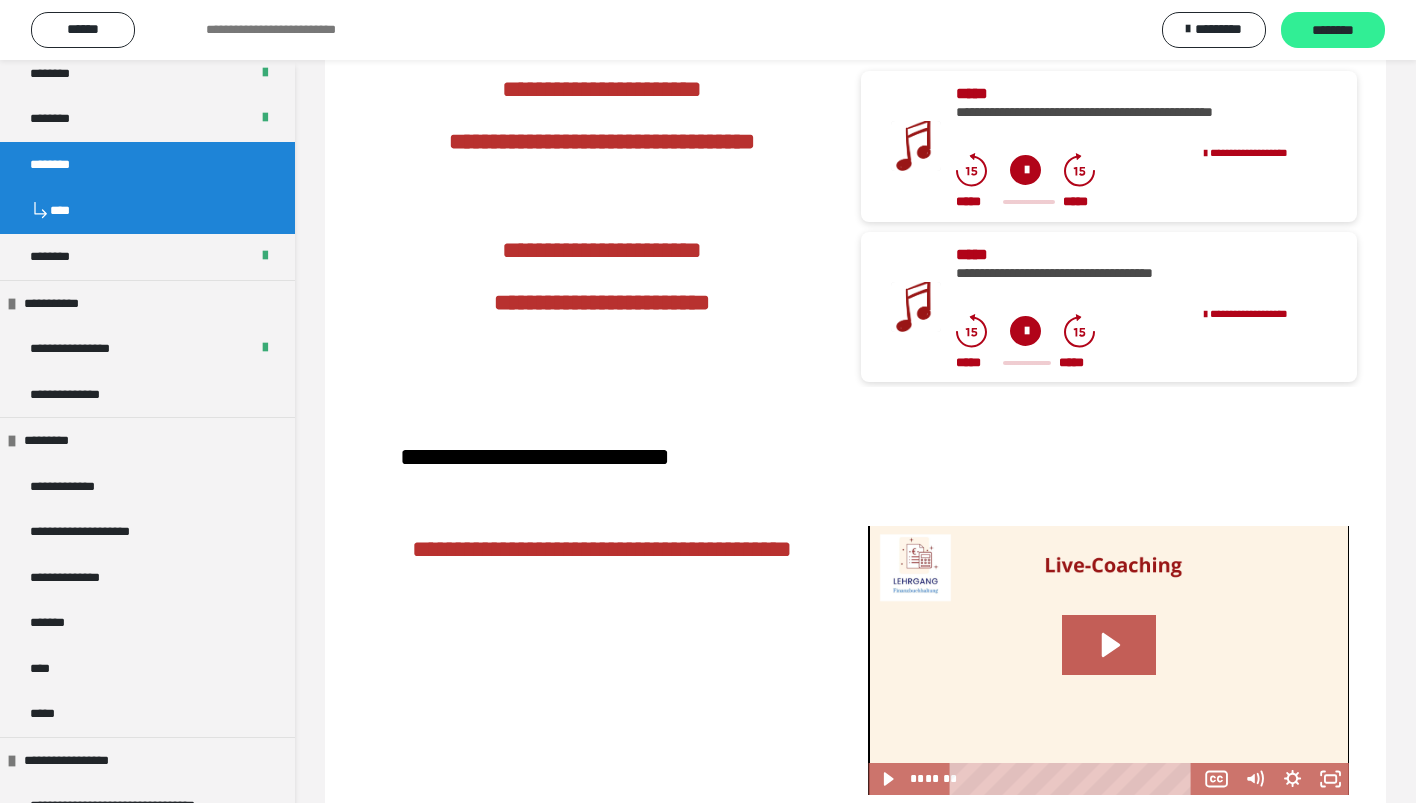 click on "********" at bounding box center [1333, 30] 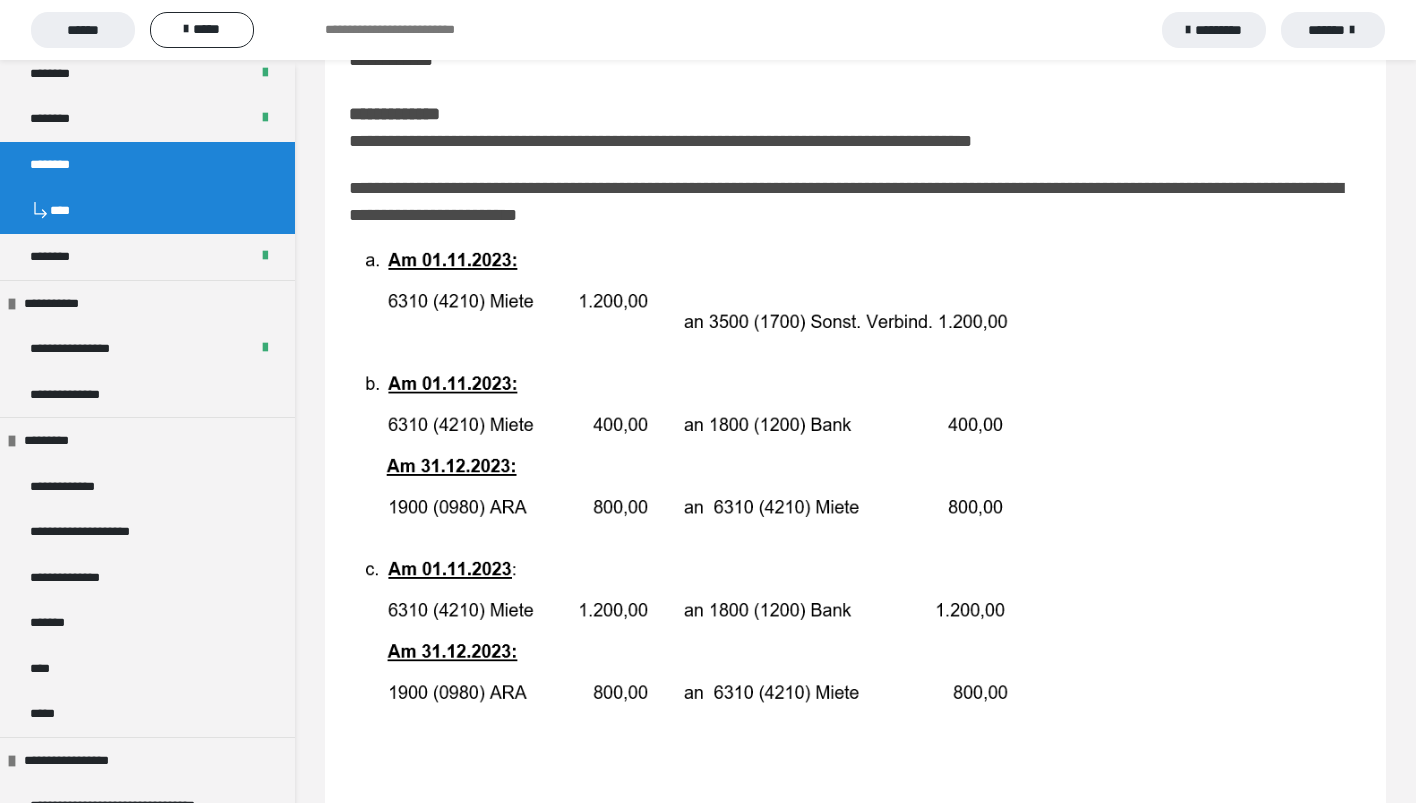 scroll, scrollTop: 204, scrollLeft: 0, axis: vertical 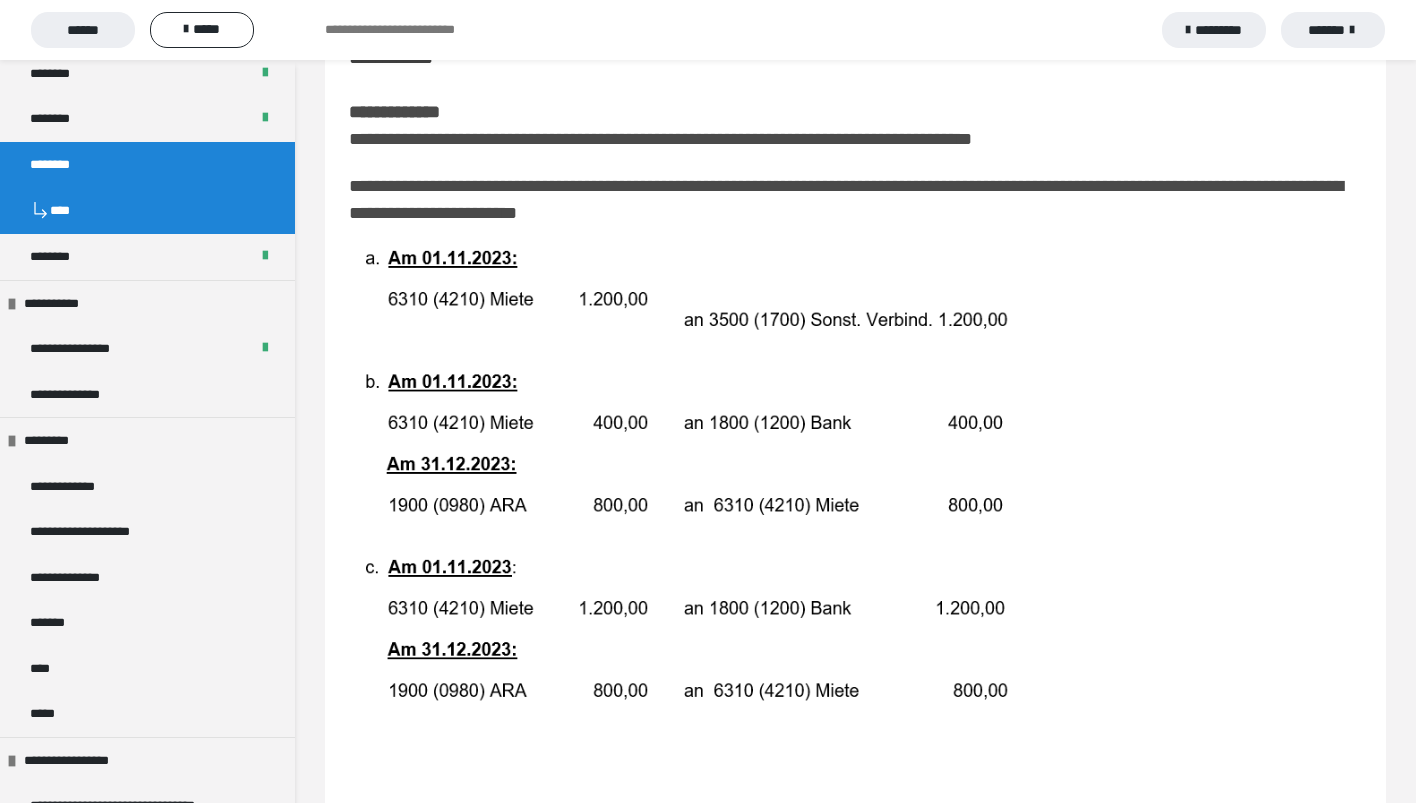 click at bounding box center [688, 476] 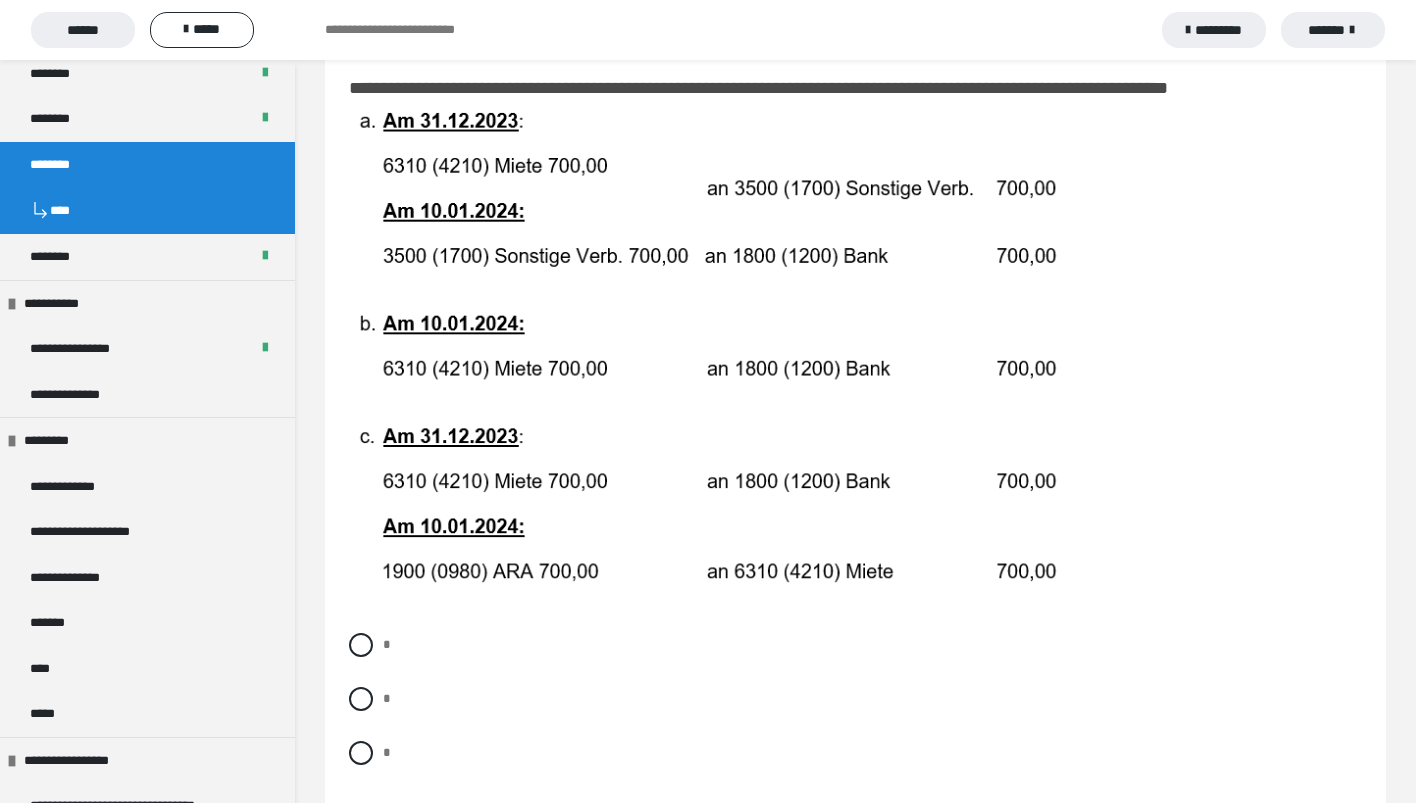 scroll, scrollTop: 1137, scrollLeft: 0, axis: vertical 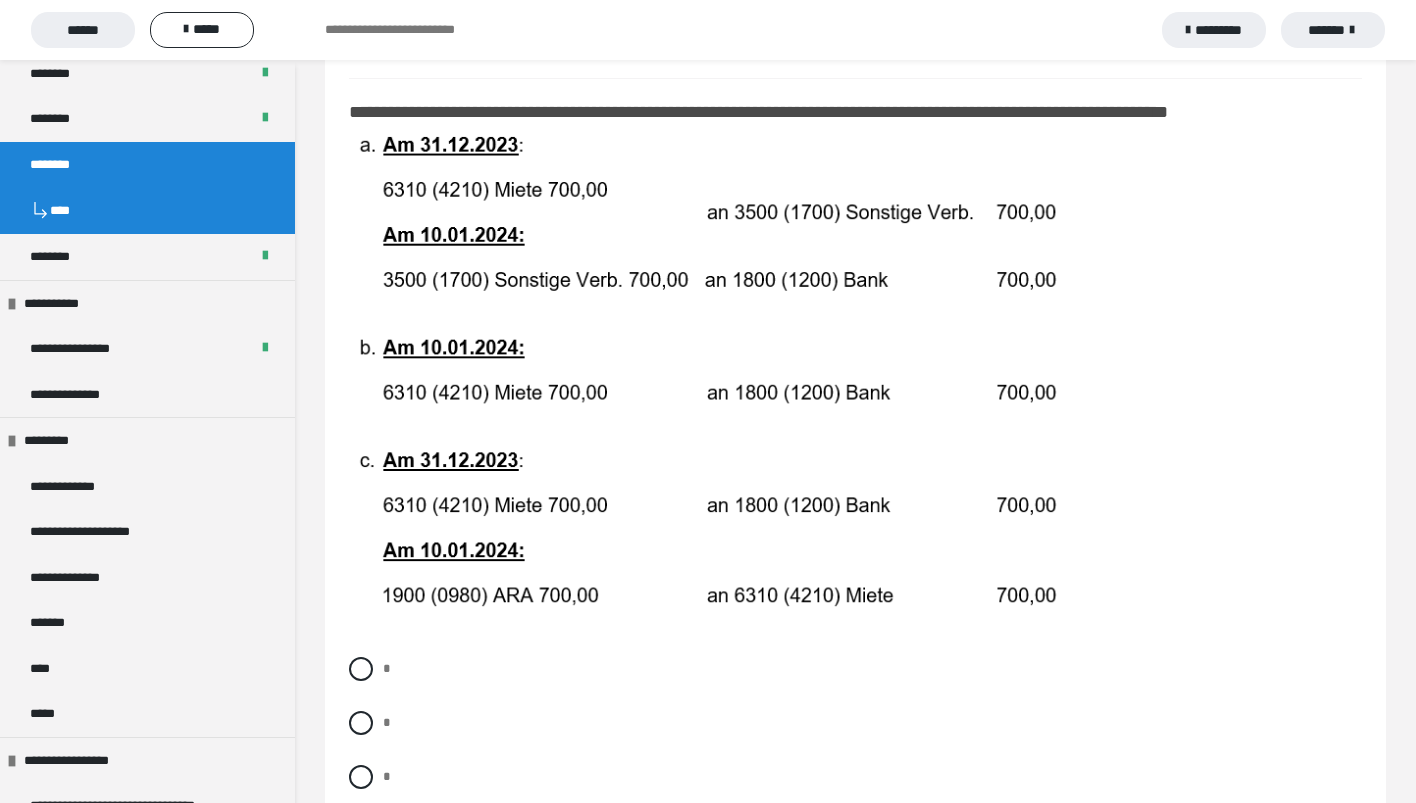 click at bounding box center (710, 373) 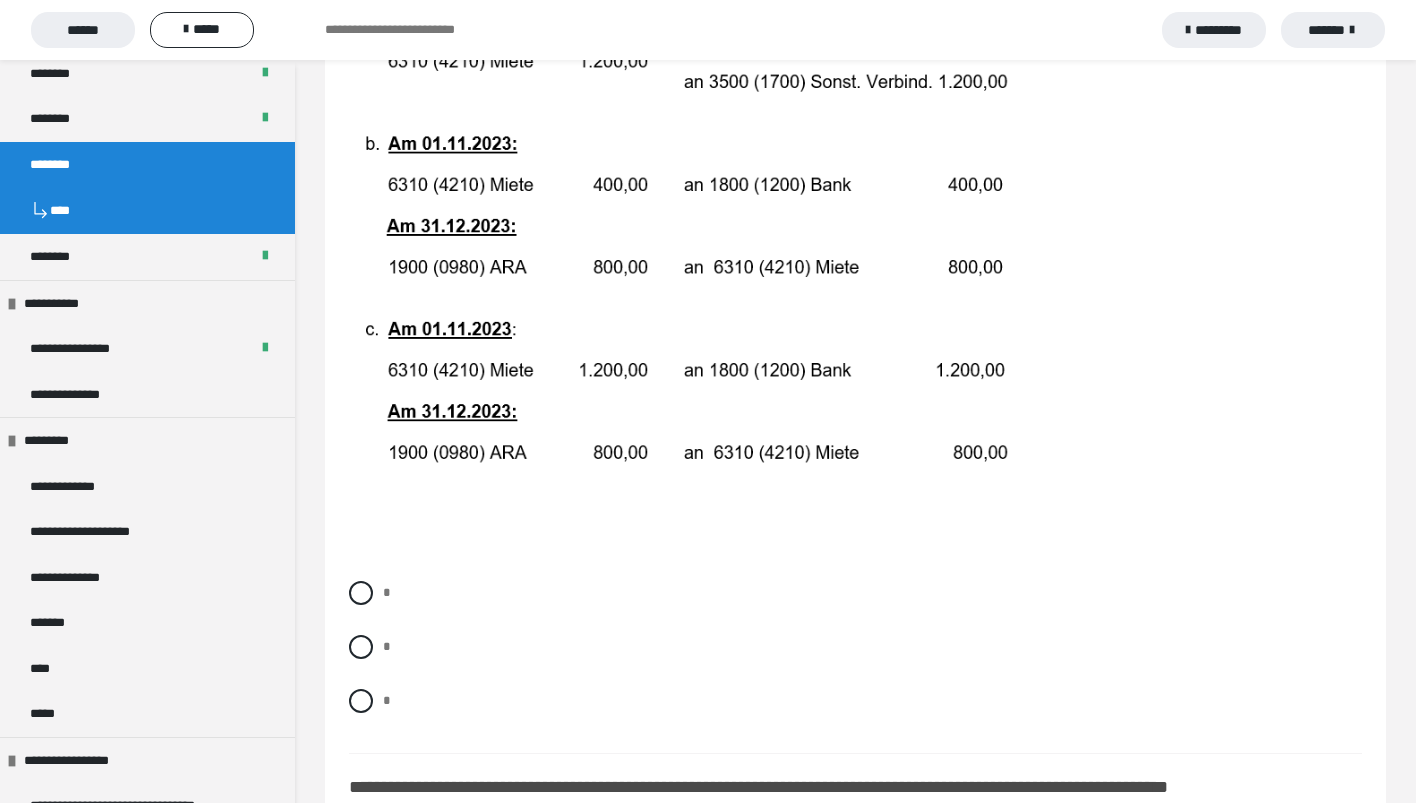 scroll, scrollTop: 444, scrollLeft: 0, axis: vertical 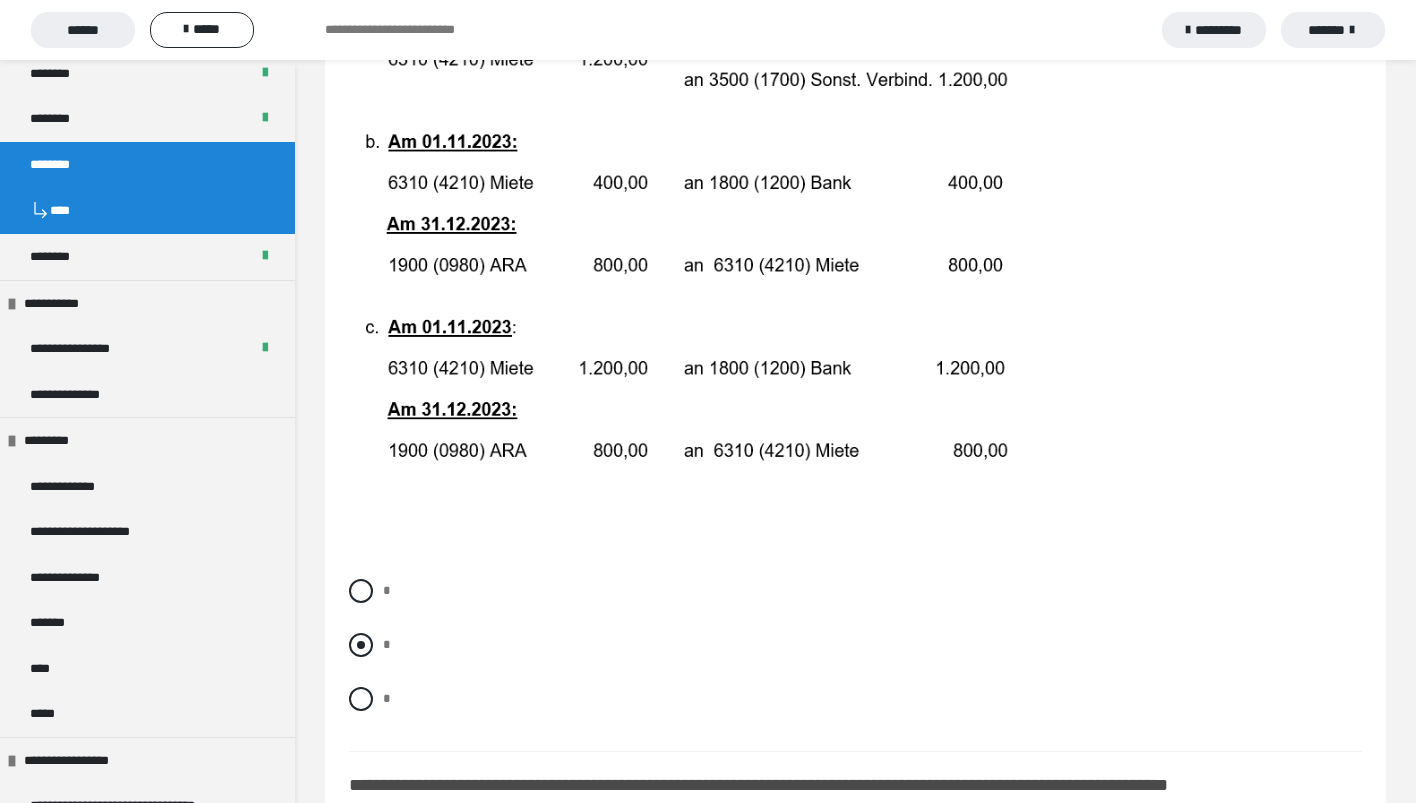 click on "*" at bounding box center [389, 639] 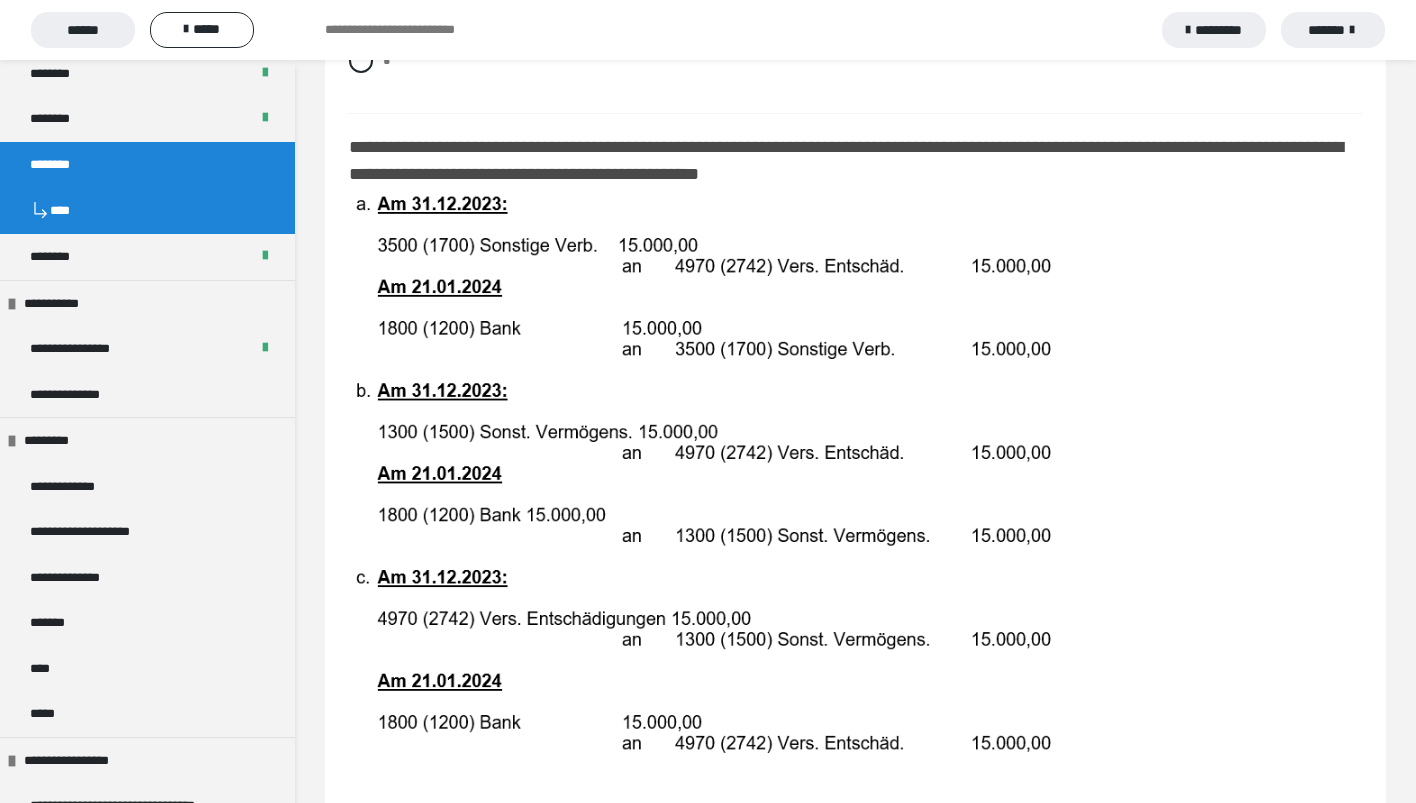 scroll, scrollTop: 1890, scrollLeft: 0, axis: vertical 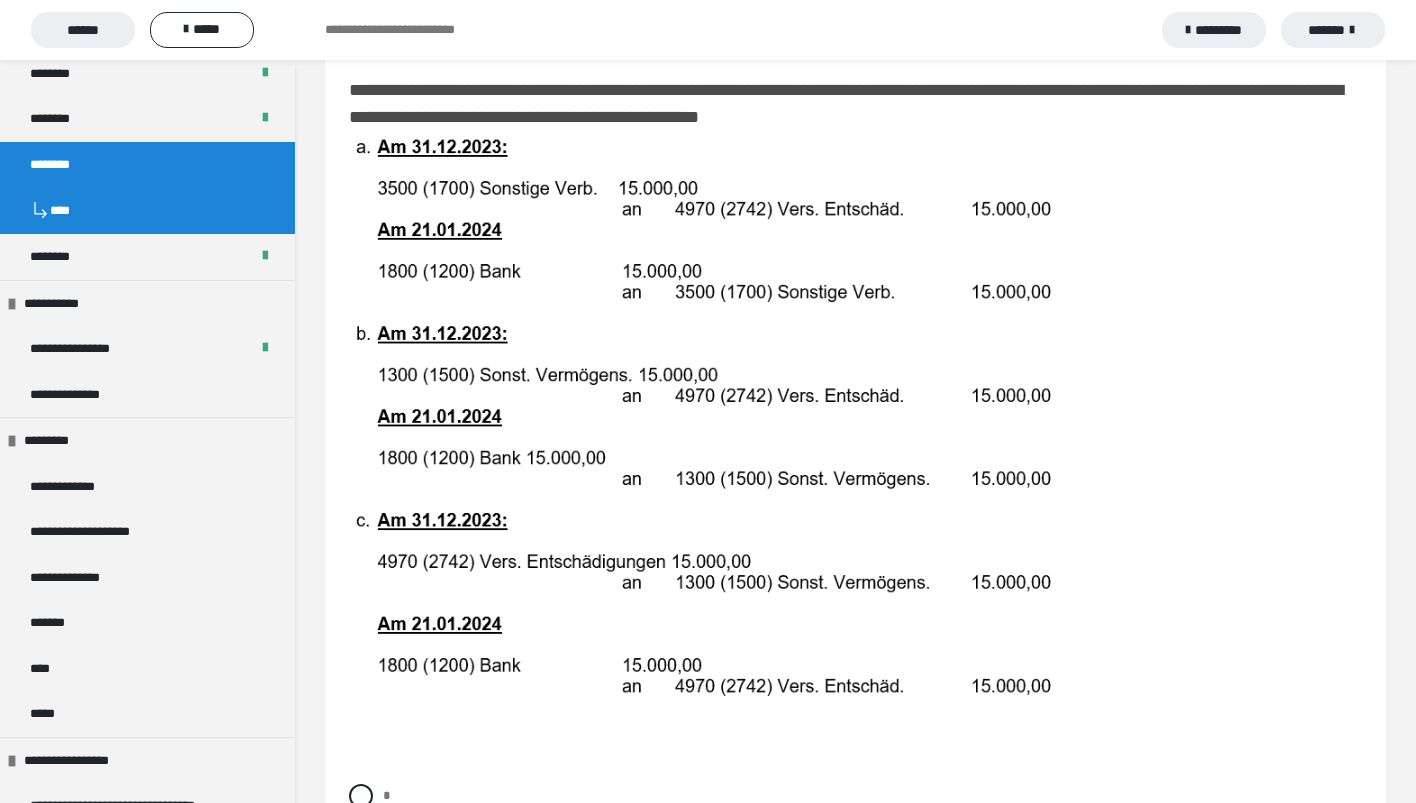 click at bounding box center (855, 424) 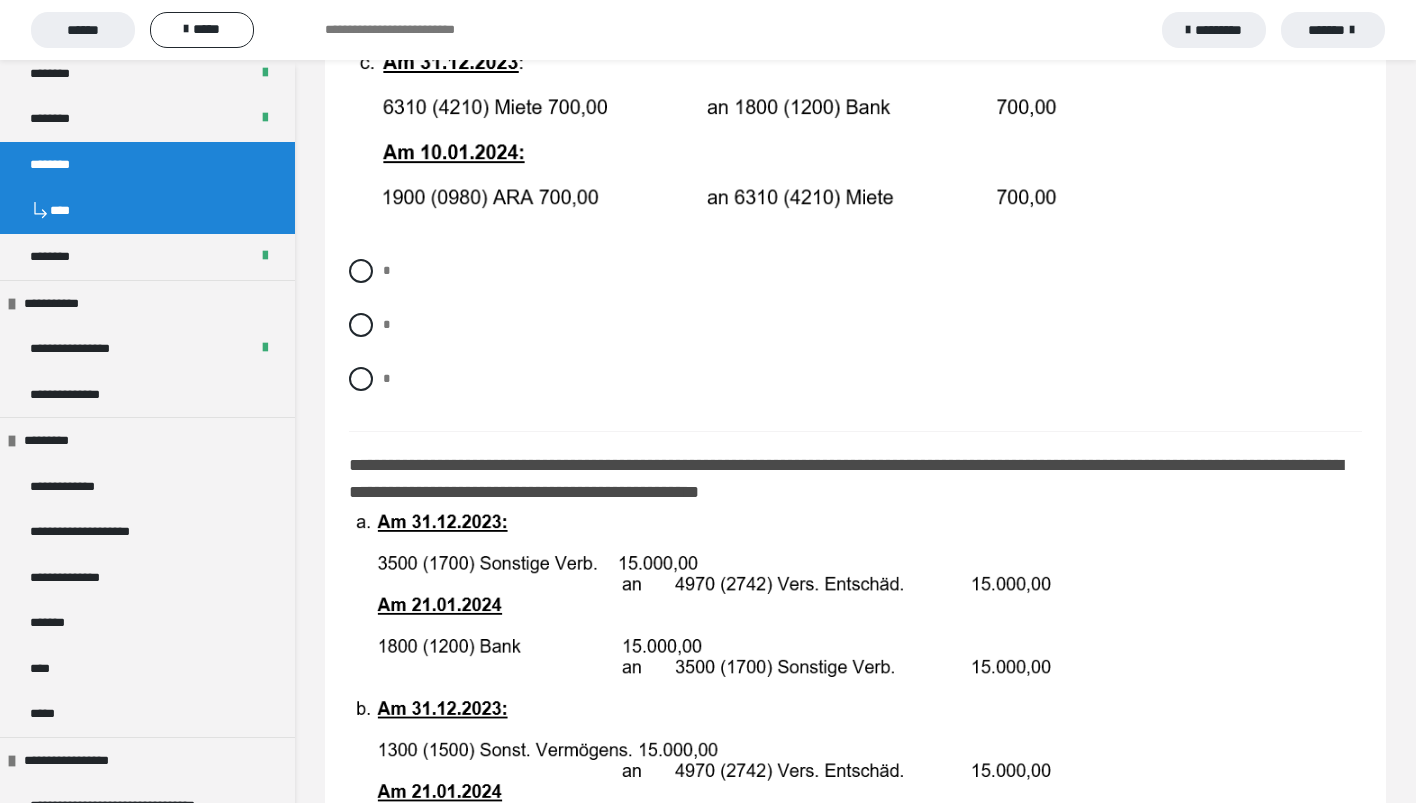 scroll, scrollTop: 1333, scrollLeft: 0, axis: vertical 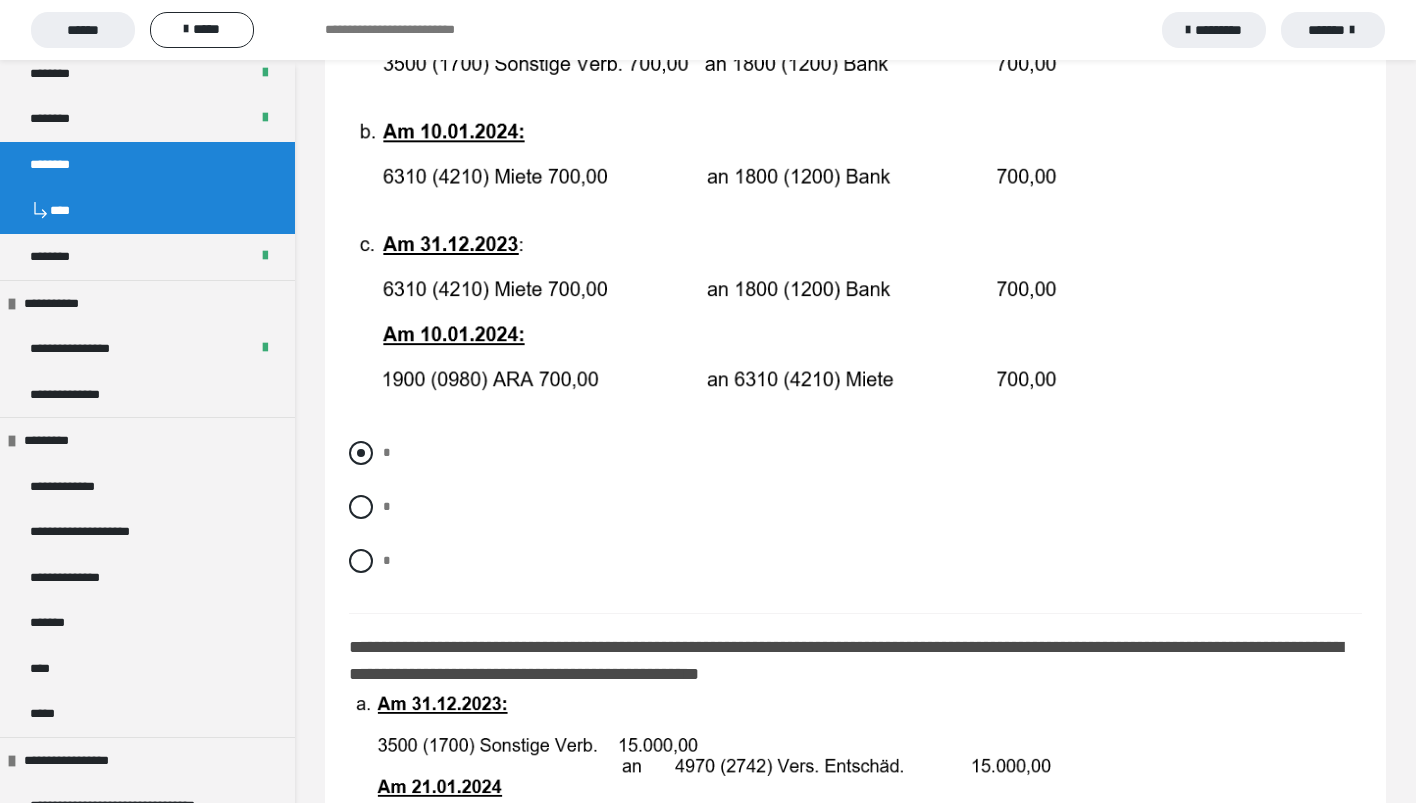 click at bounding box center (361, 453) 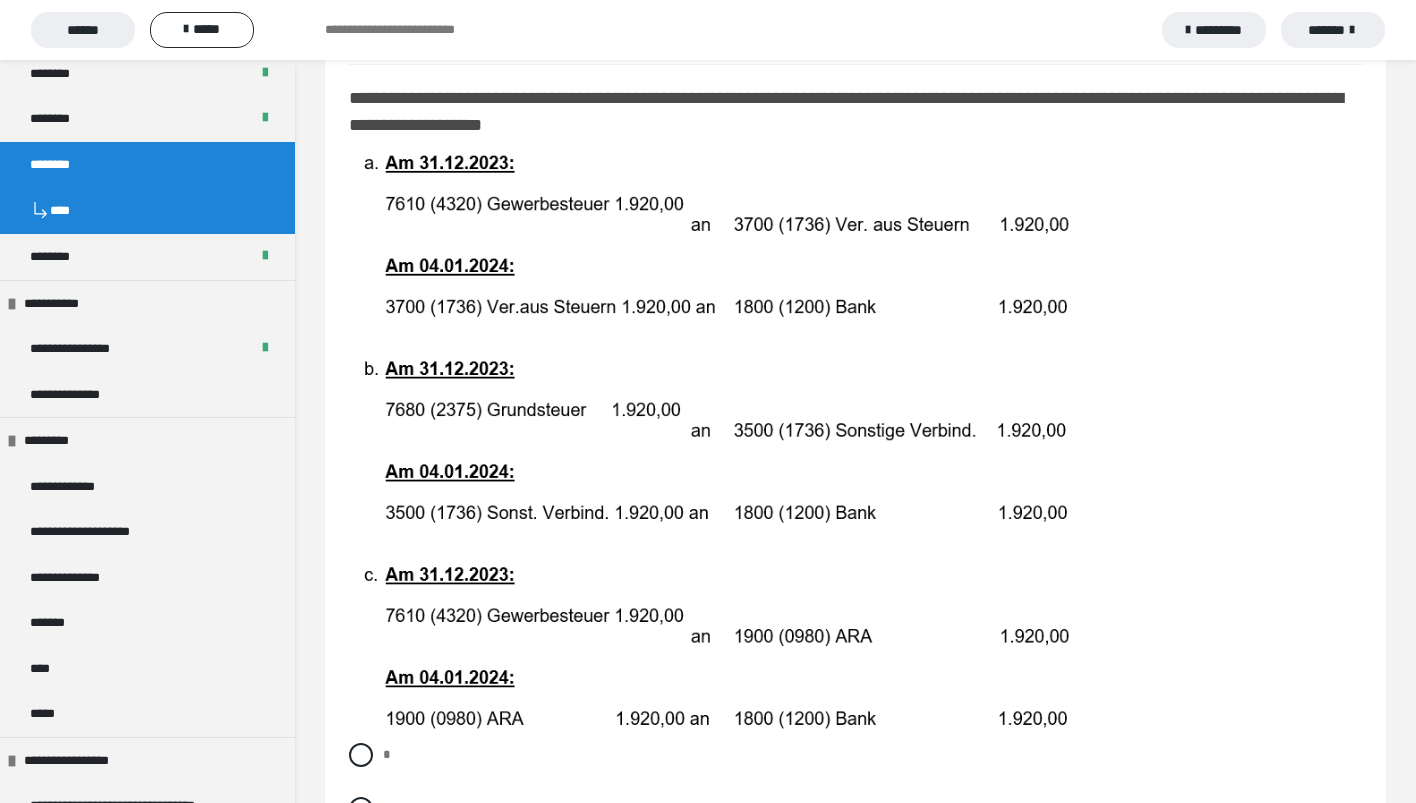 scroll, scrollTop: 2774, scrollLeft: 0, axis: vertical 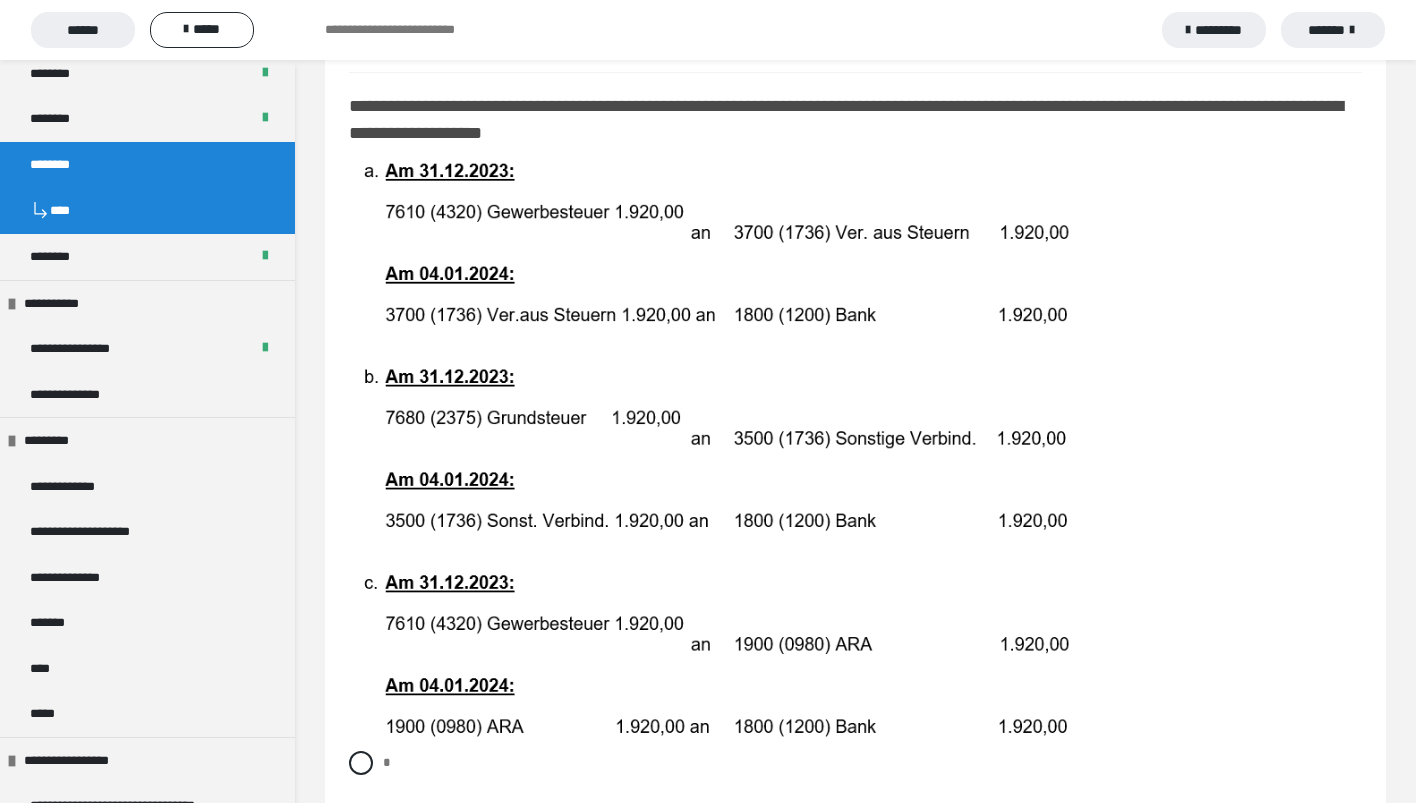 click at bounding box center (855, 446) 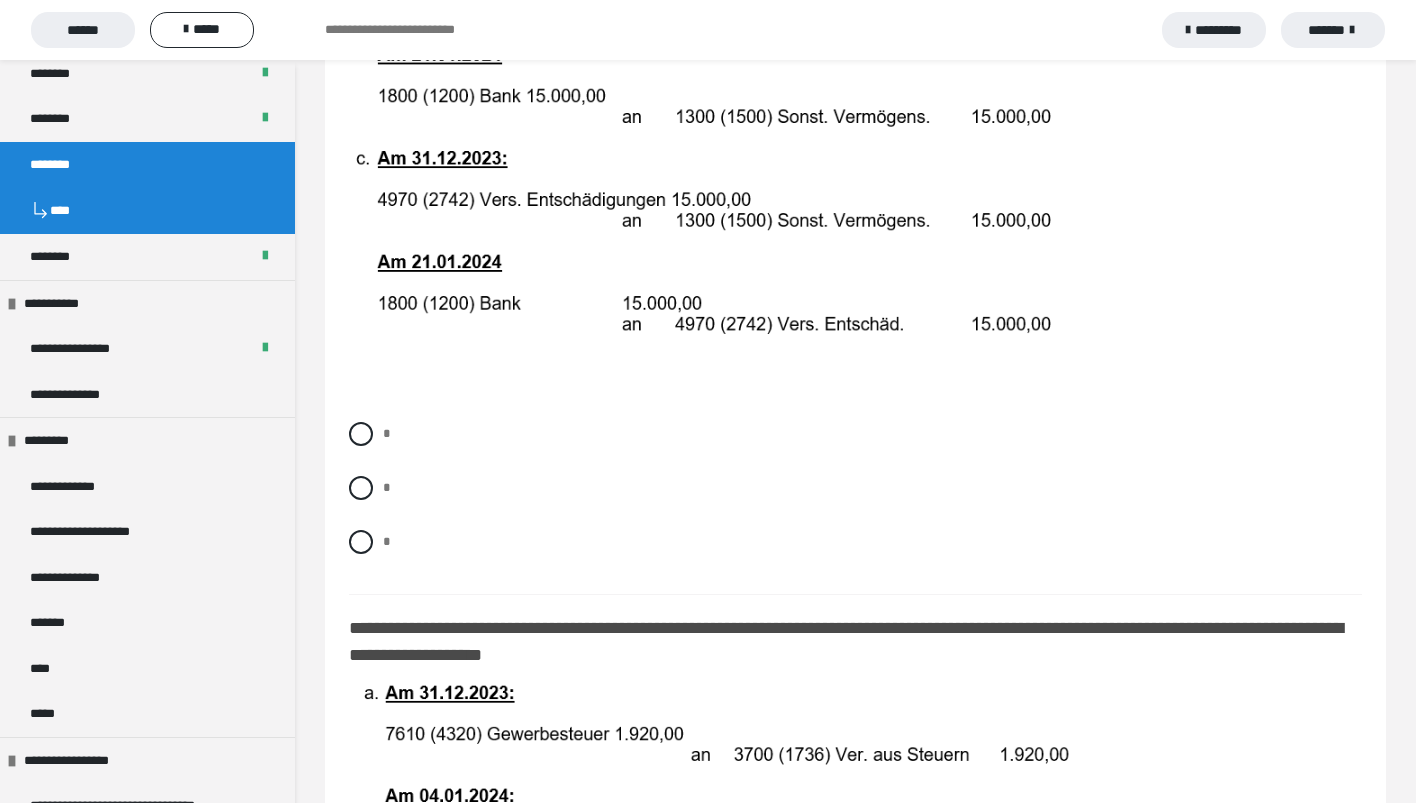 scroll, scrollTop: 2251, scrollLeft: 0, axis: vertical 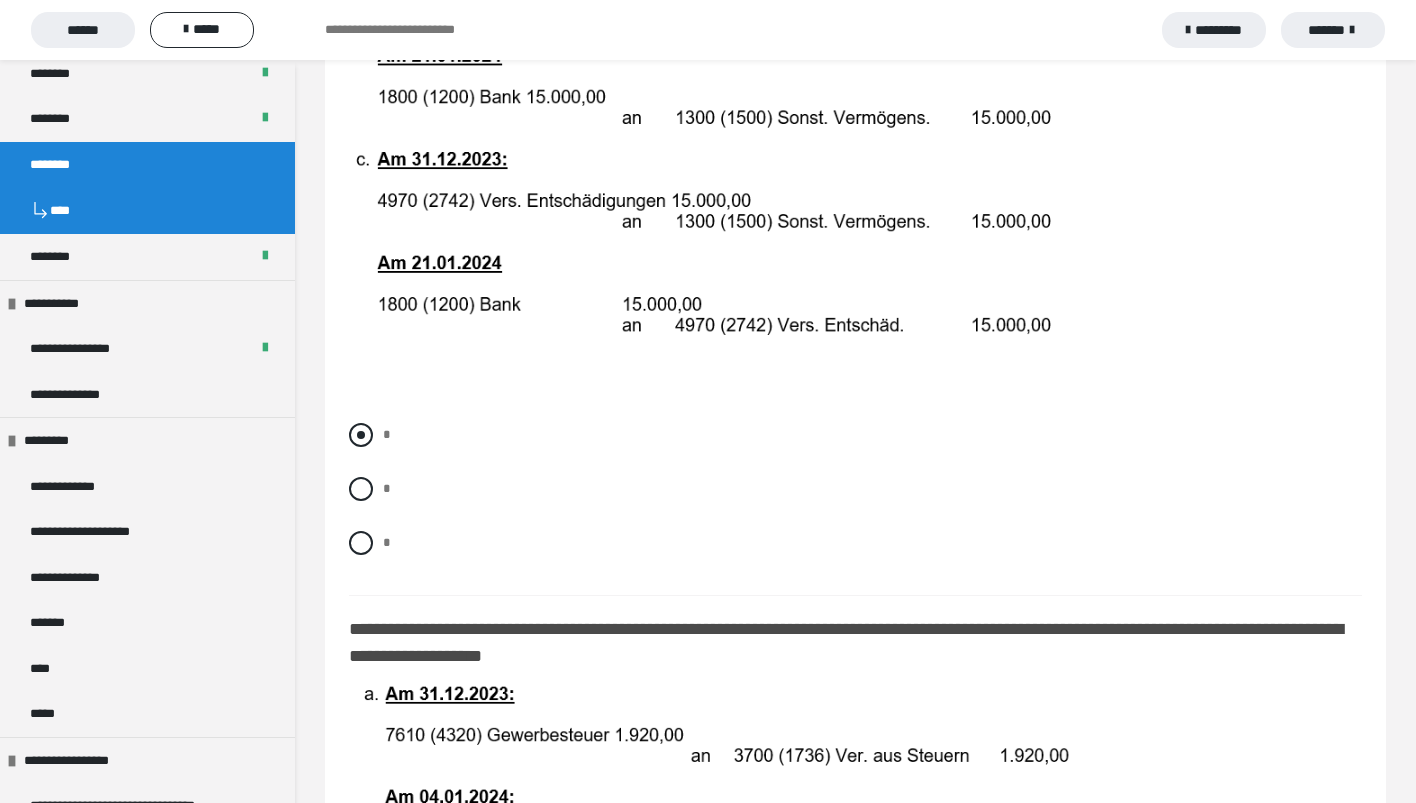 click on "*" at bounding box center [855, 435] 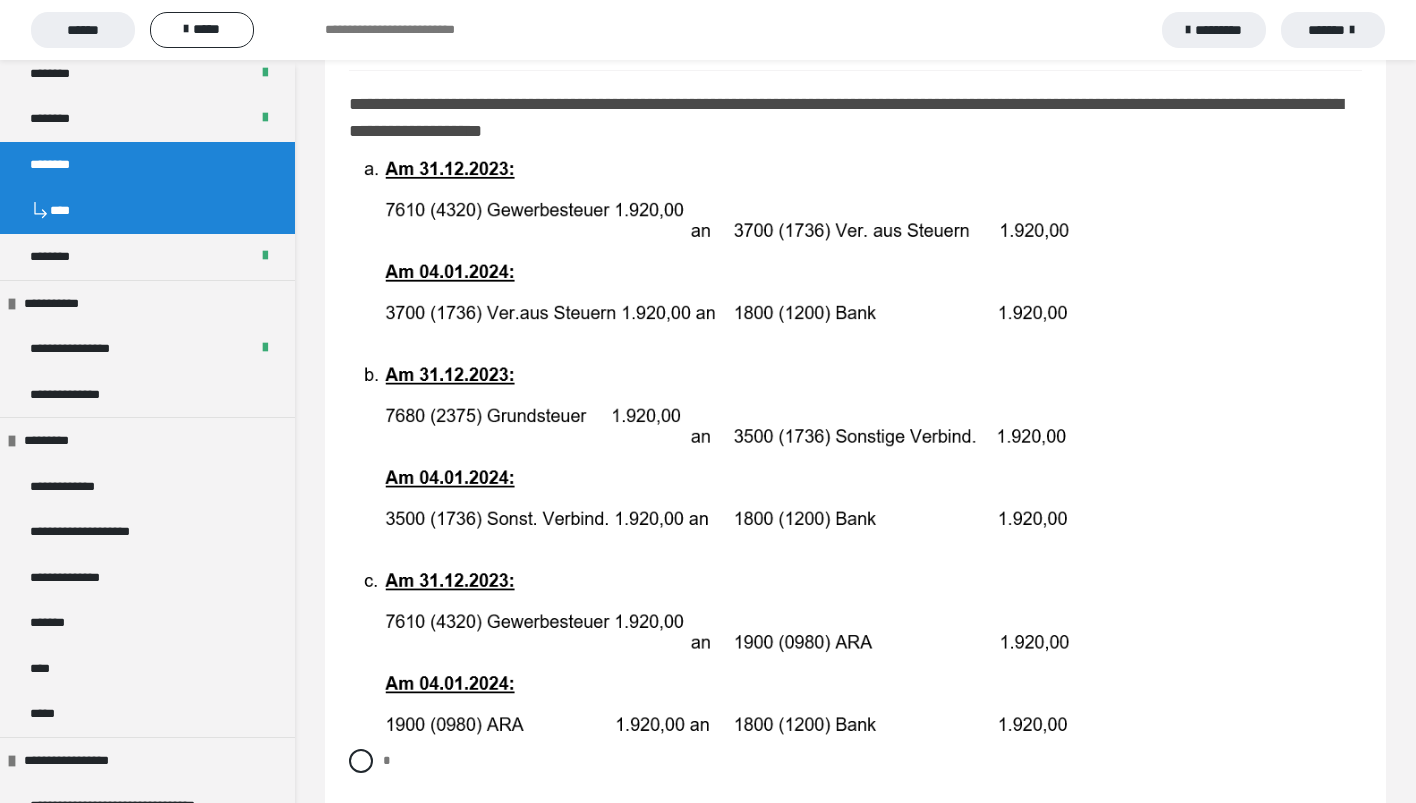 scroll, scrollTop: 2785, scrollLeft: 0, axis: vertical 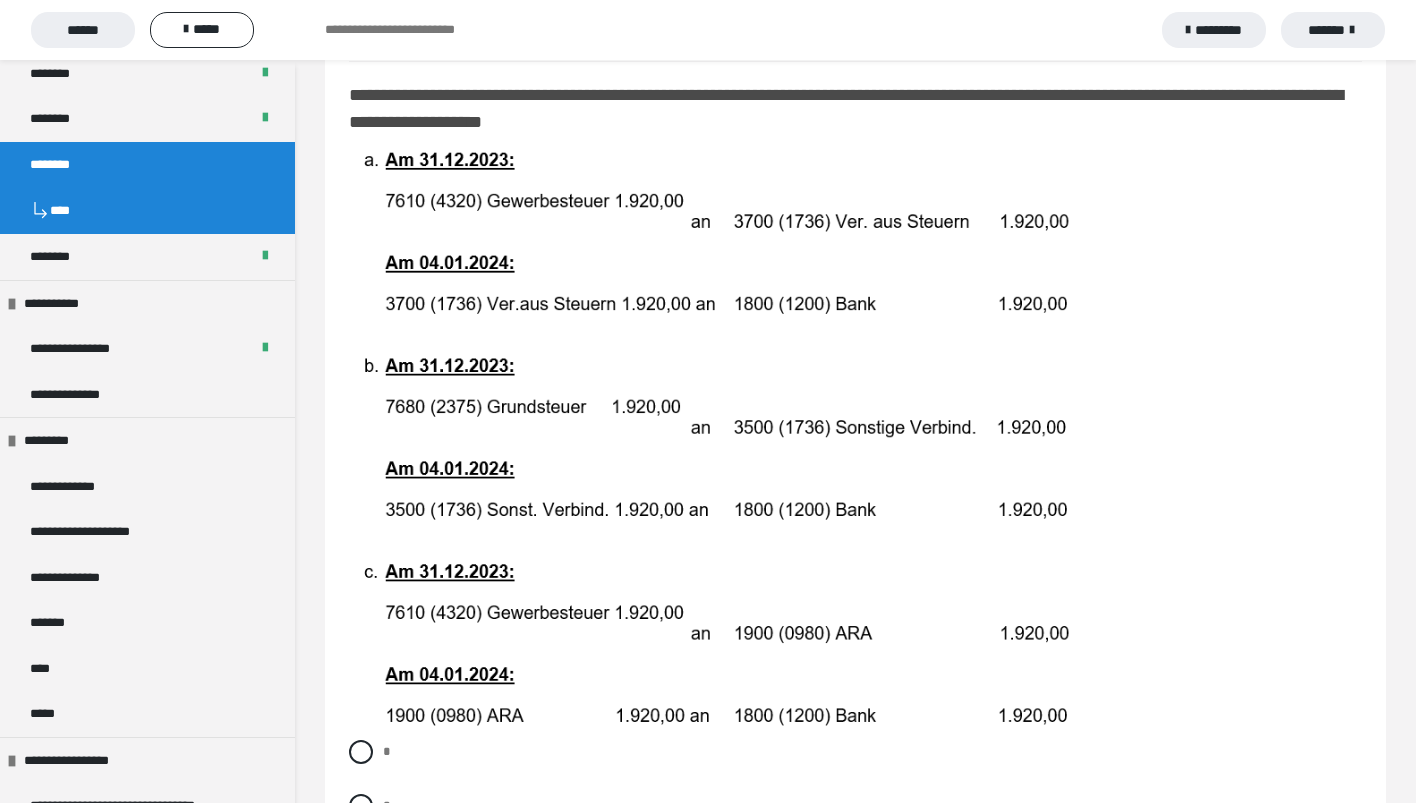 click at bounding box center (715, 435) 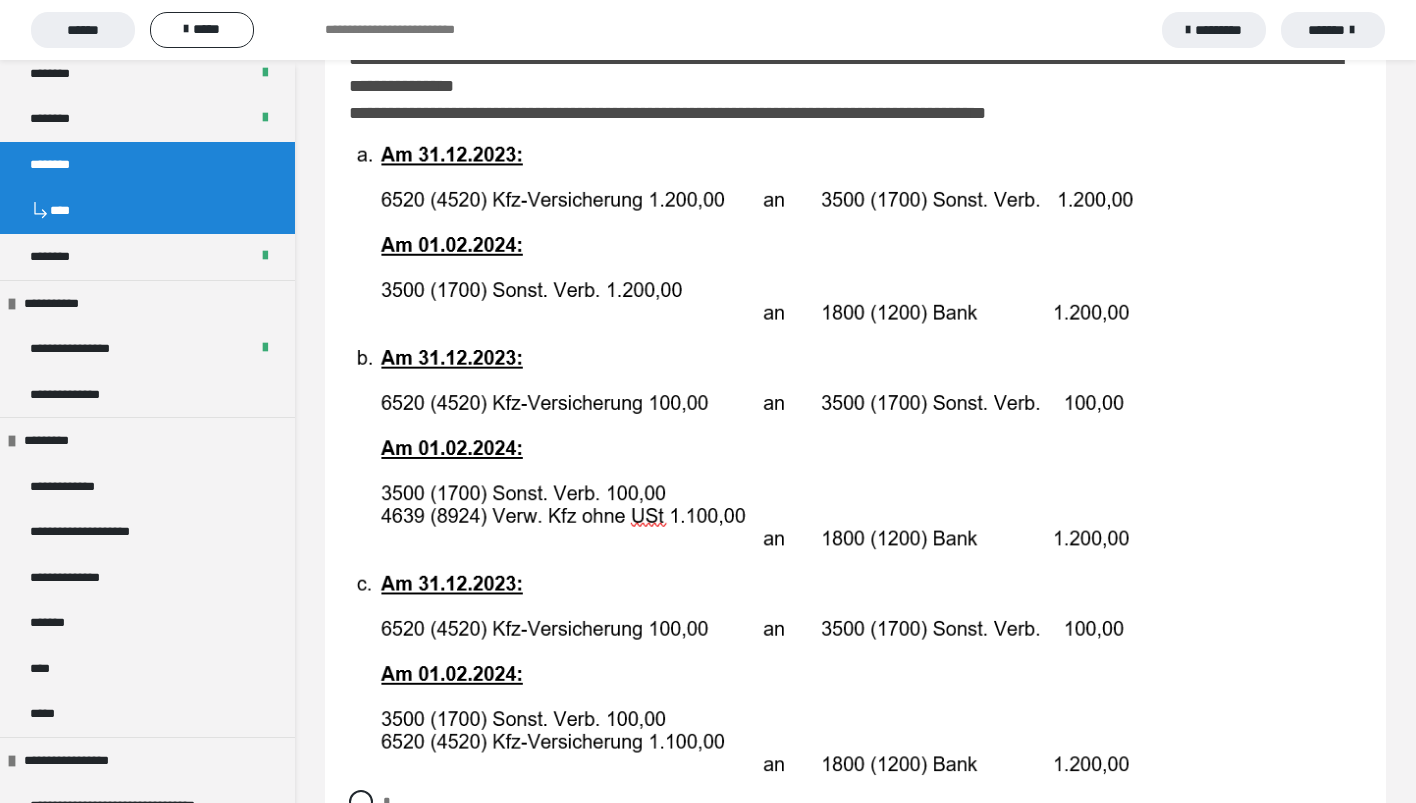 scroll, scrollTop: 3668, scrollLeft: 0, axis: vertical 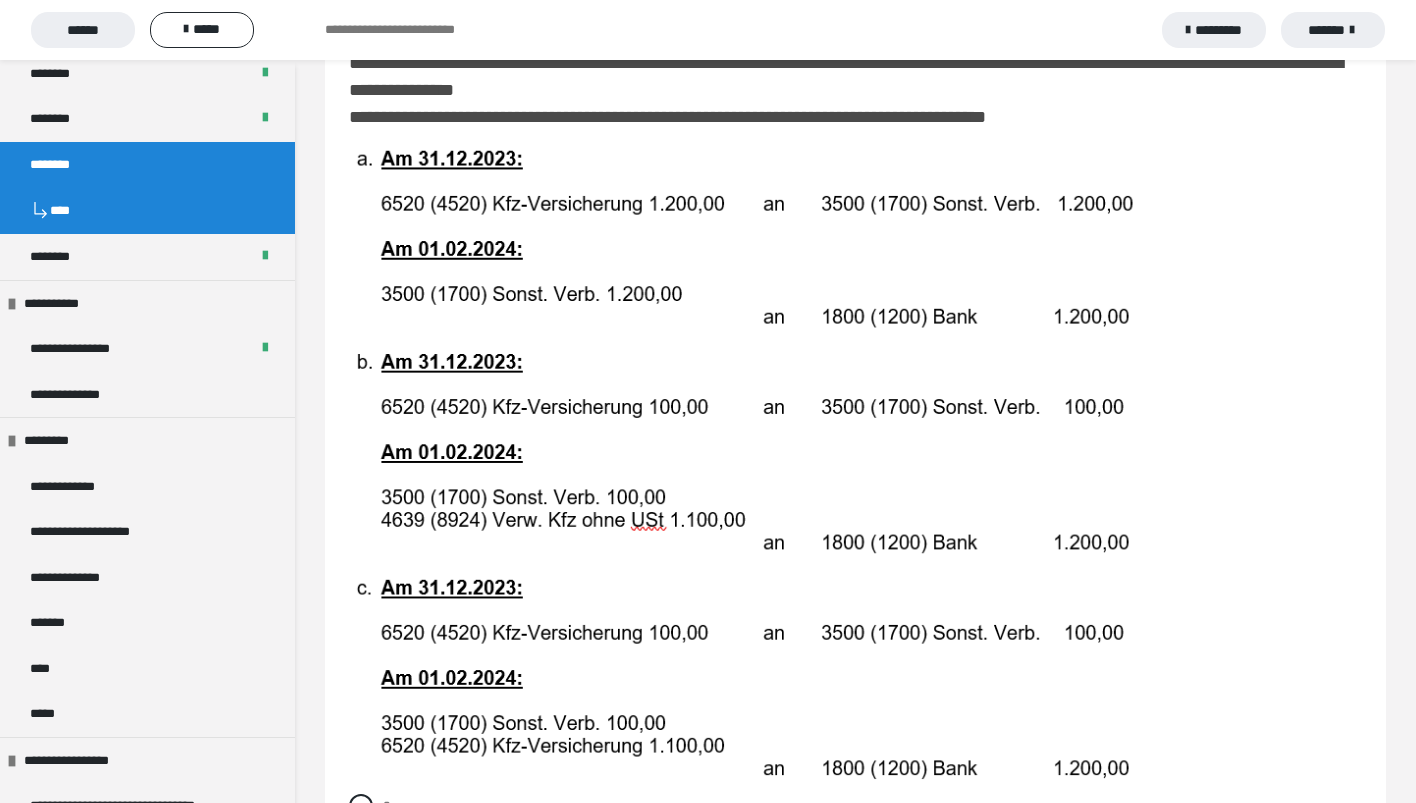 click at bounding box center [753, 459] 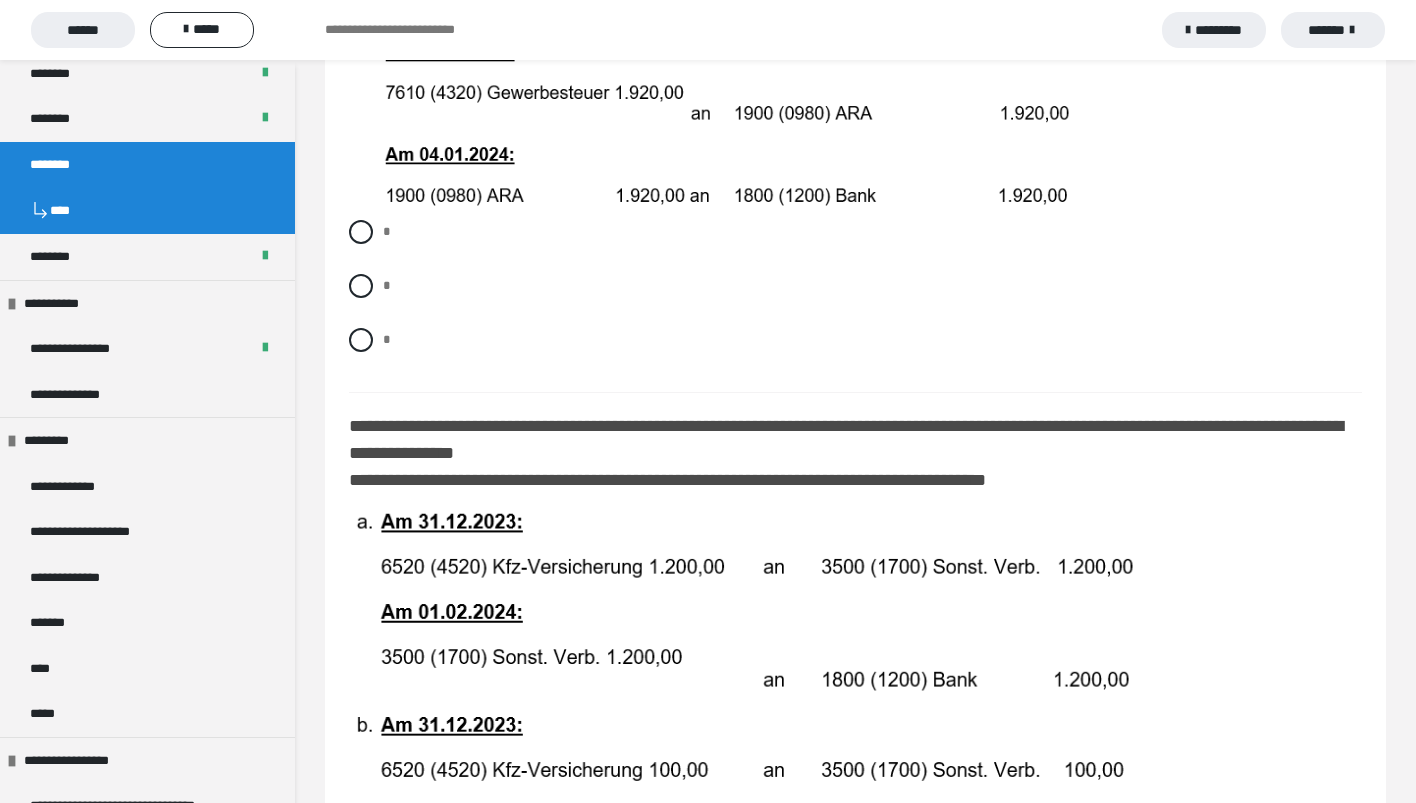 scroll, scrollTop: 3270, scrollLeft: 0, axis: vertical 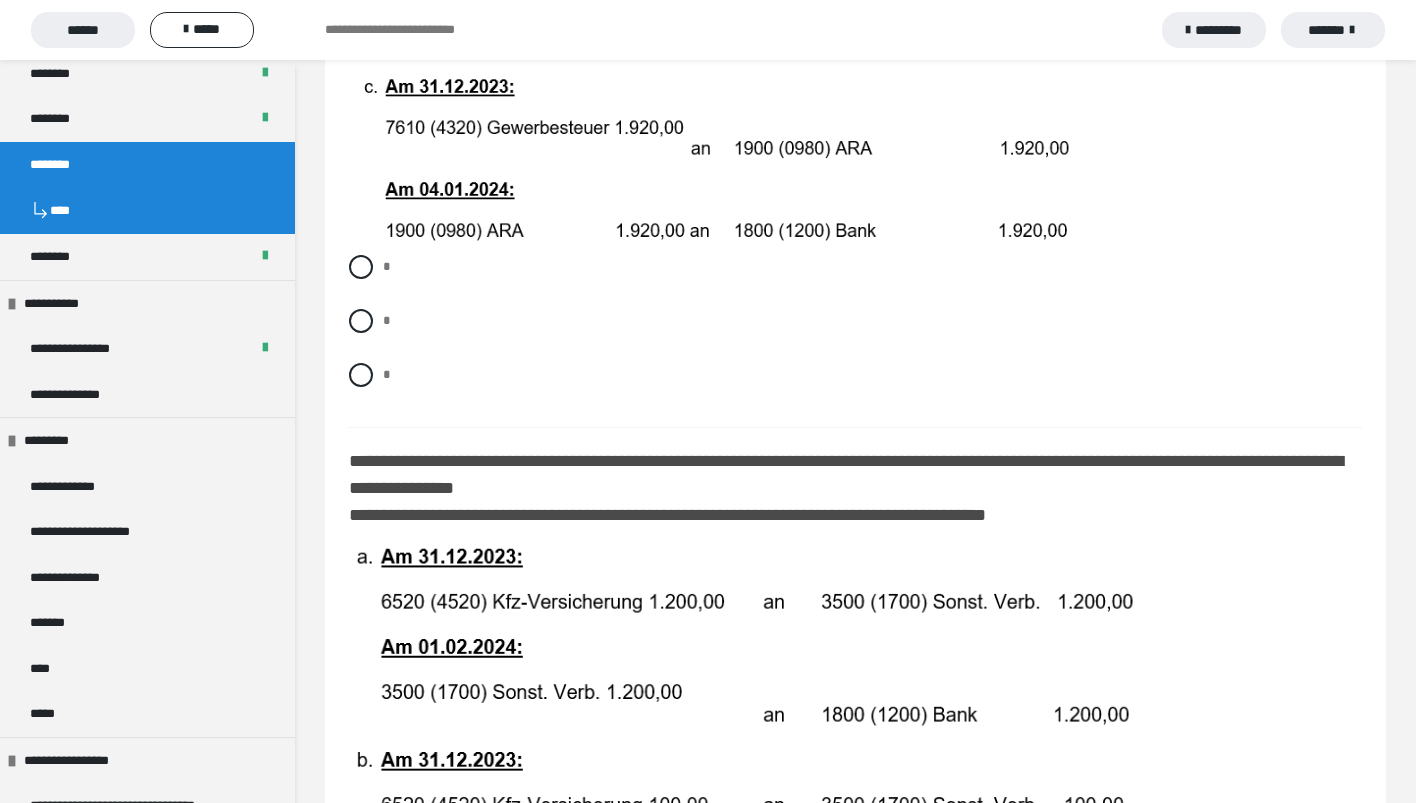 click on "* * *" at bounding box center (855, 336) 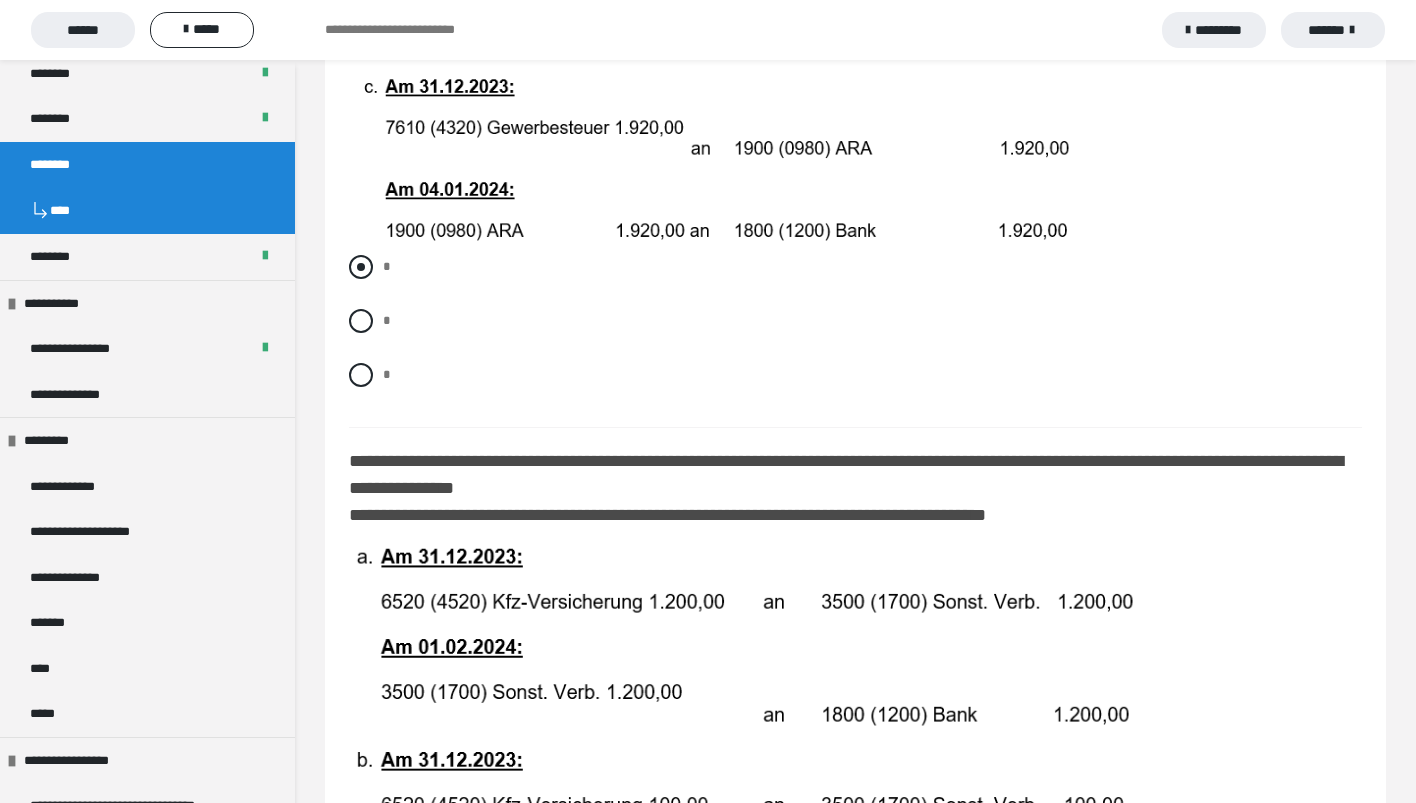 click at bounding box center (361, 267) 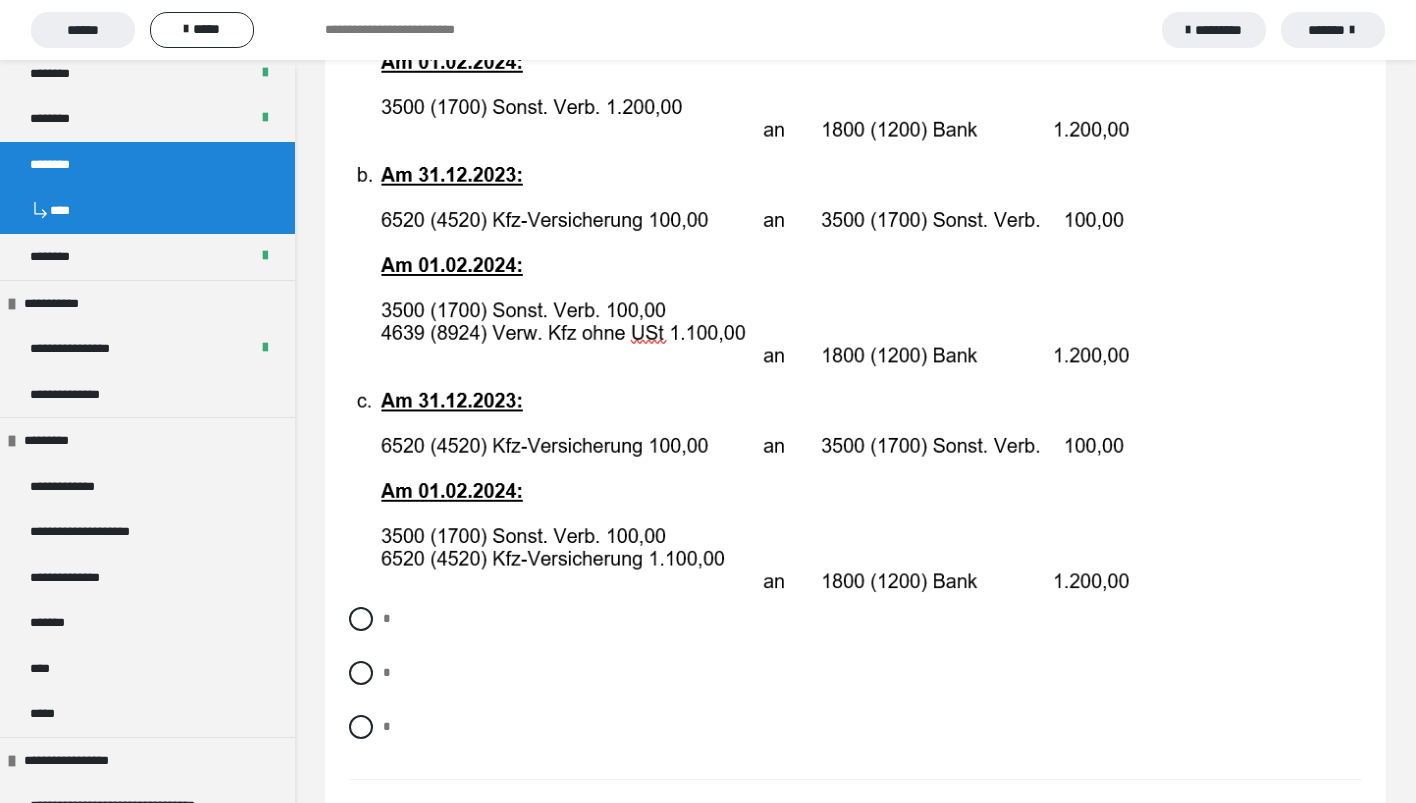 scroll, scrollTop: 3962, scrollLeft: 0, axis: vertical 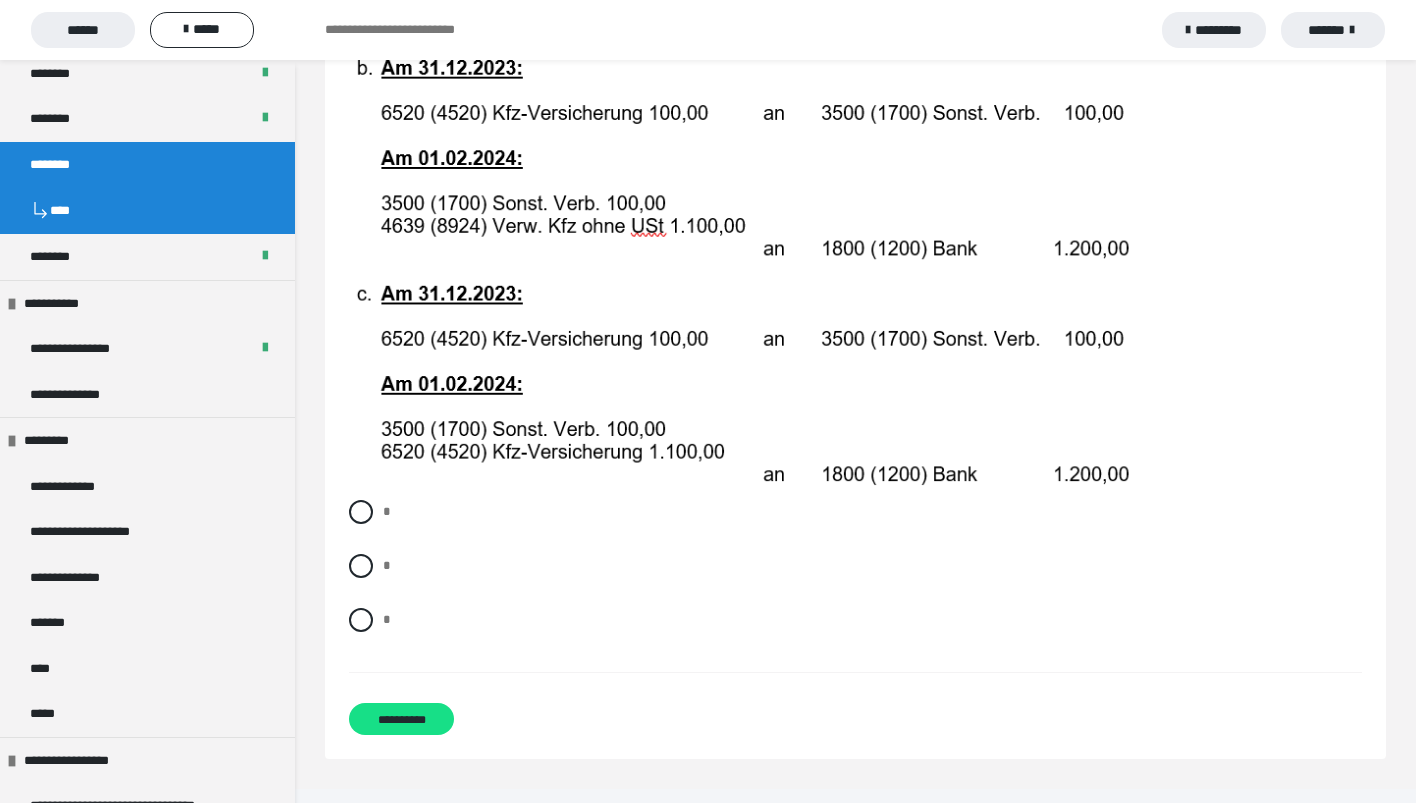 click on "* * *" at bounding box center (855, 581) 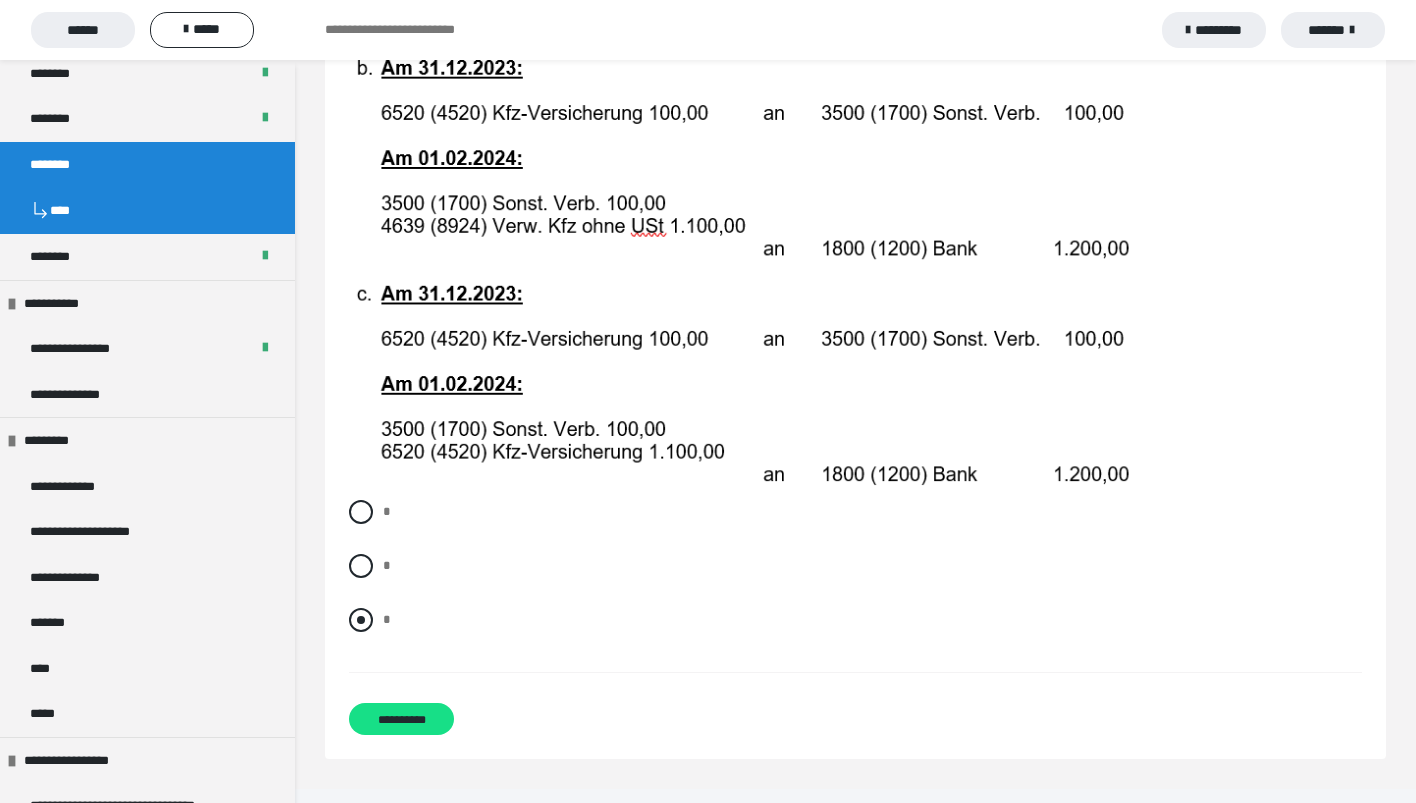 click on "*" at bounding box center [855, 620] 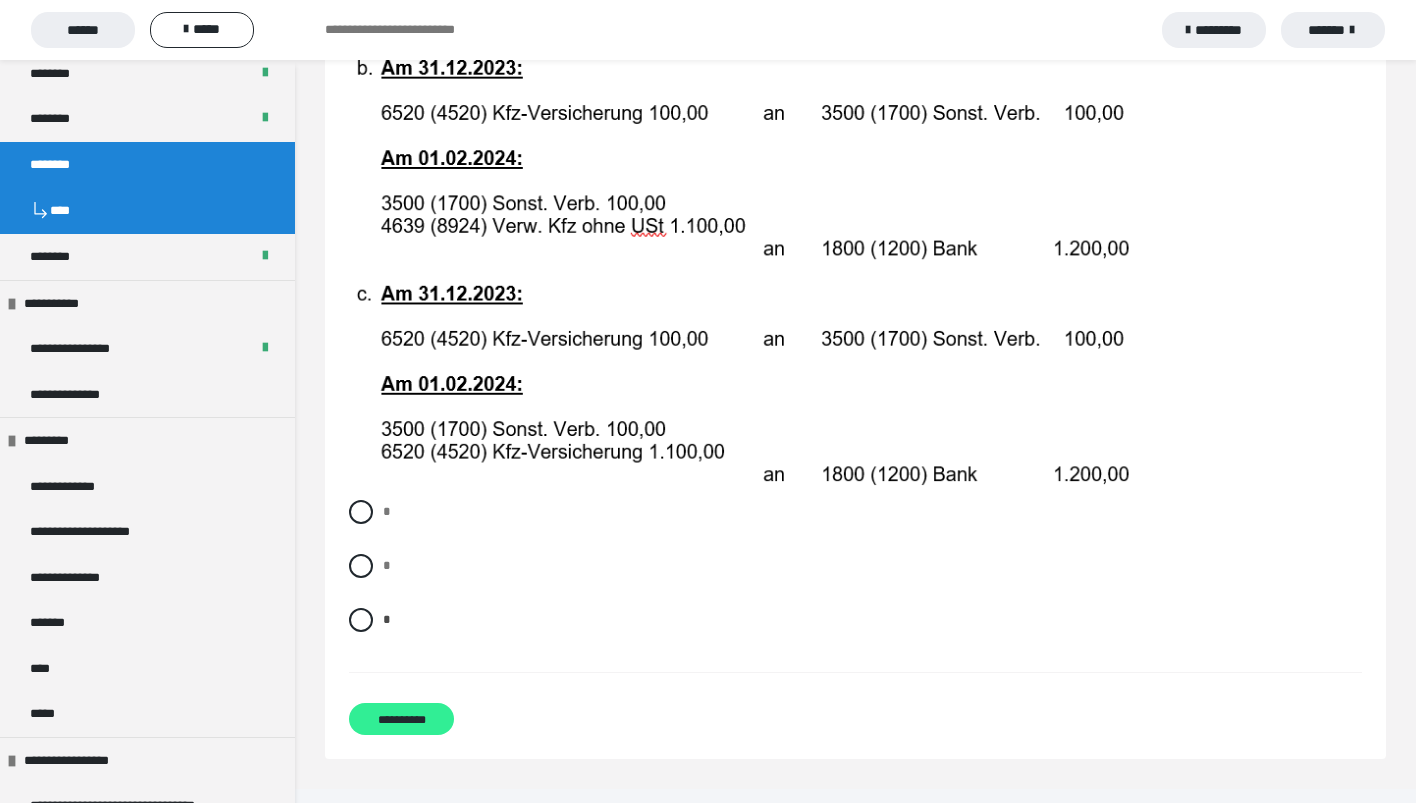 click on "**********" at bounding box center (401, 719) 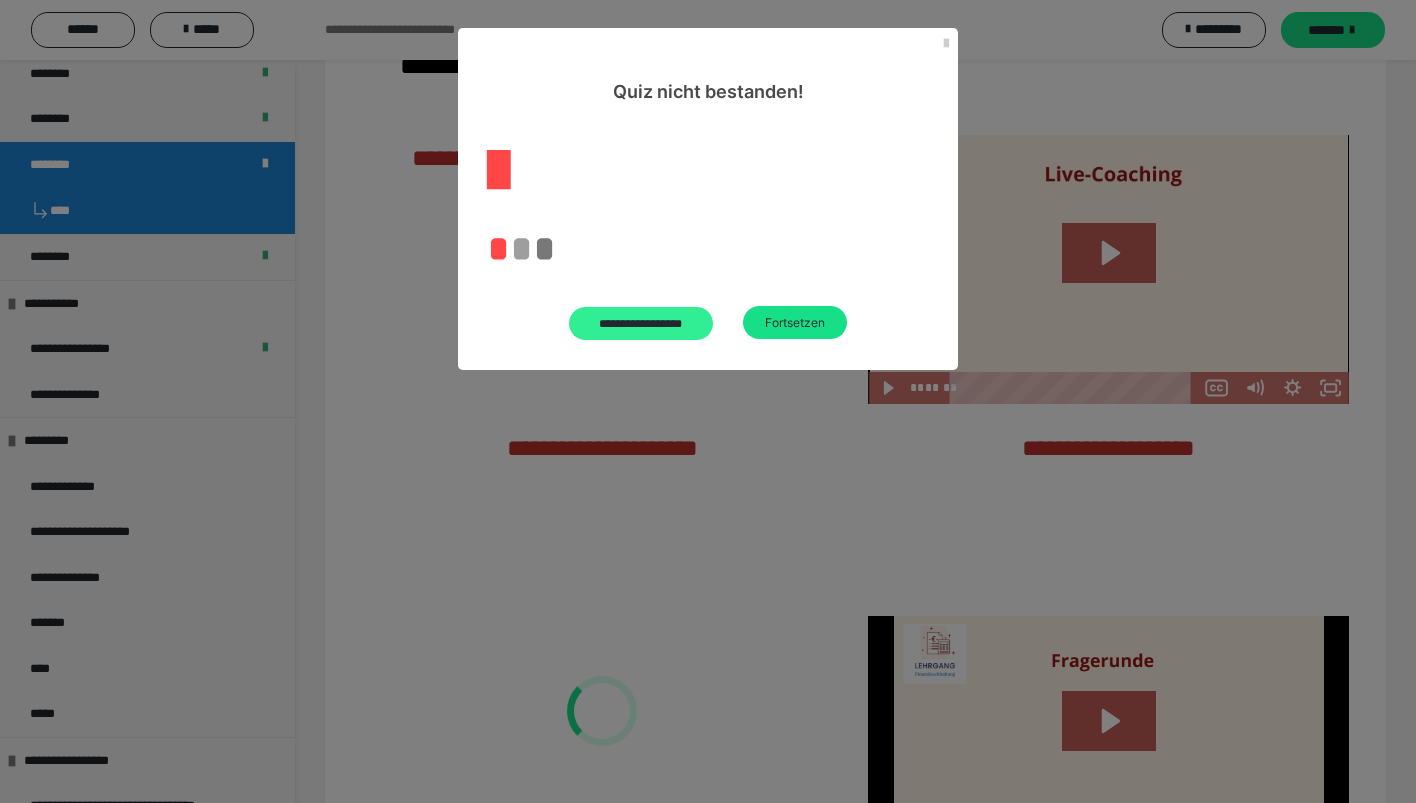 click on "**********" at bounding box center [641, 323] 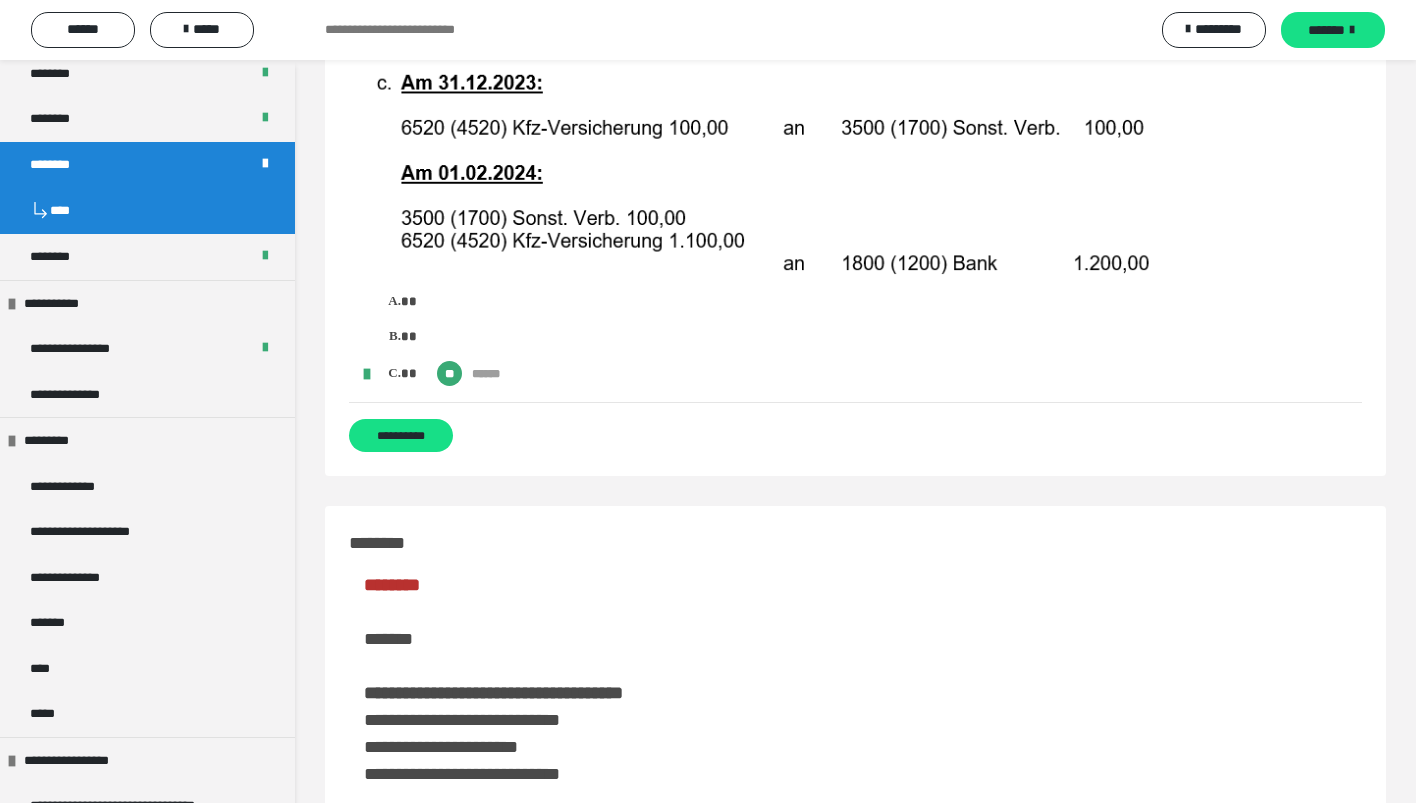 scroll, scrollTop: 3704, scrollLeft: 0, axis: vertical 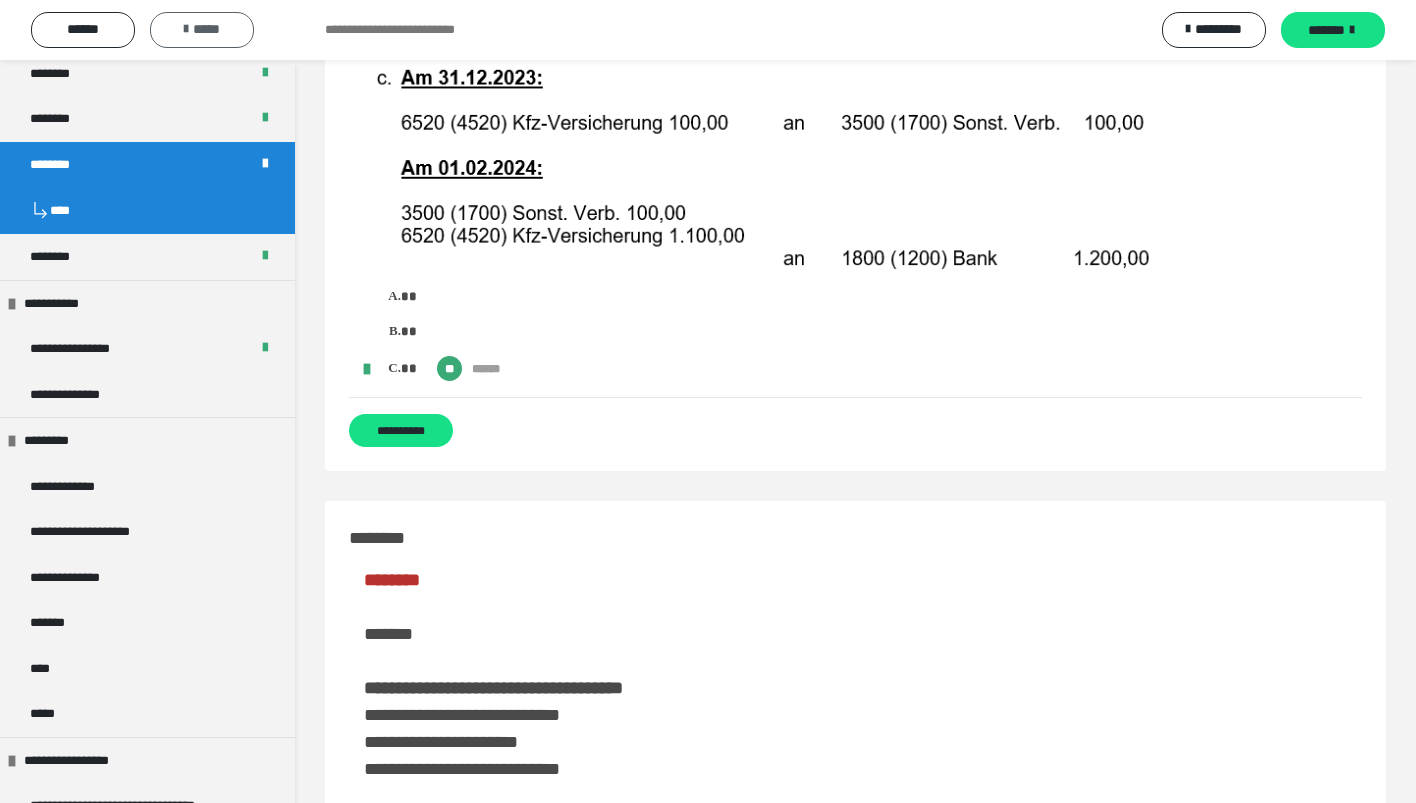 click on "*****" at bounding box center (202, 30) 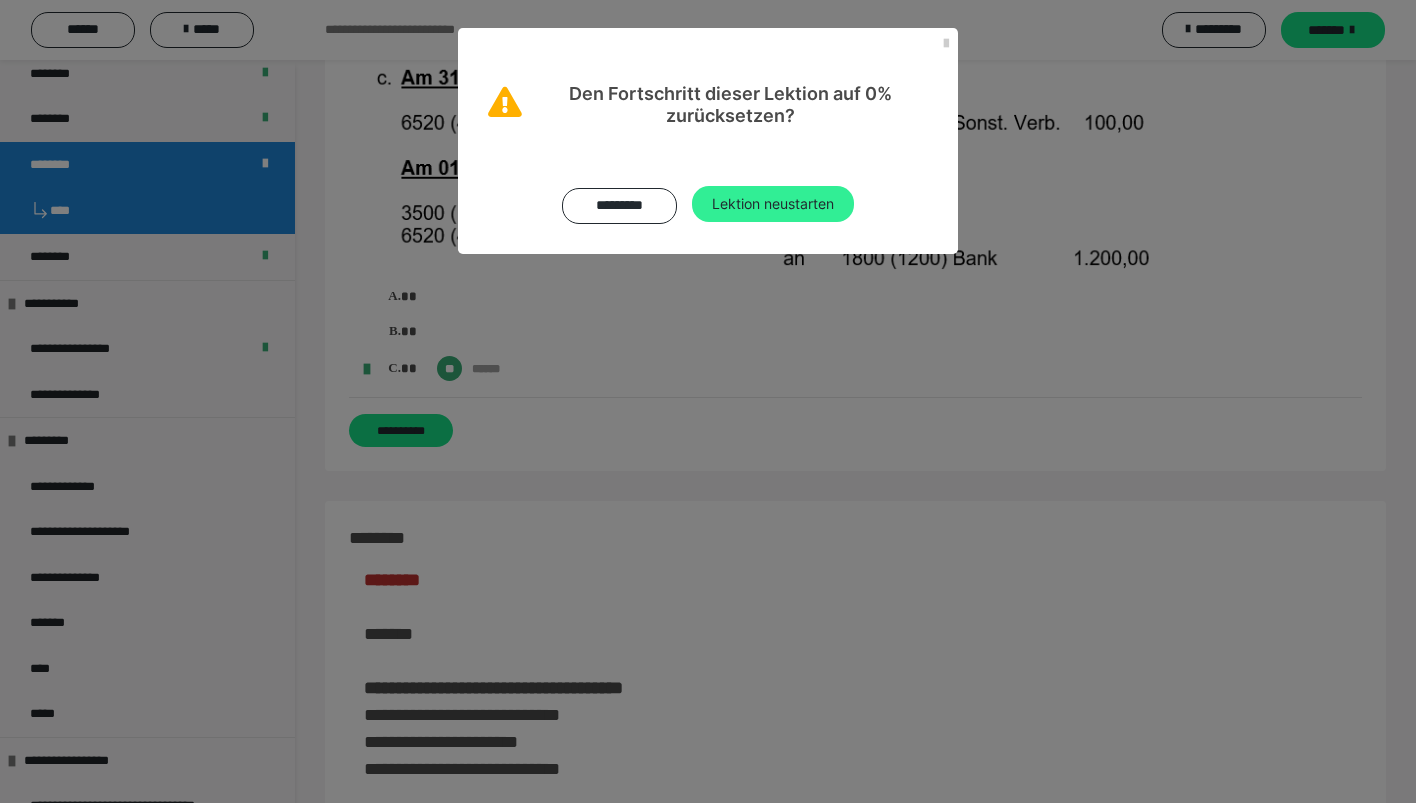 click on "Lektion neustarten" at bounding box center (773, 204) 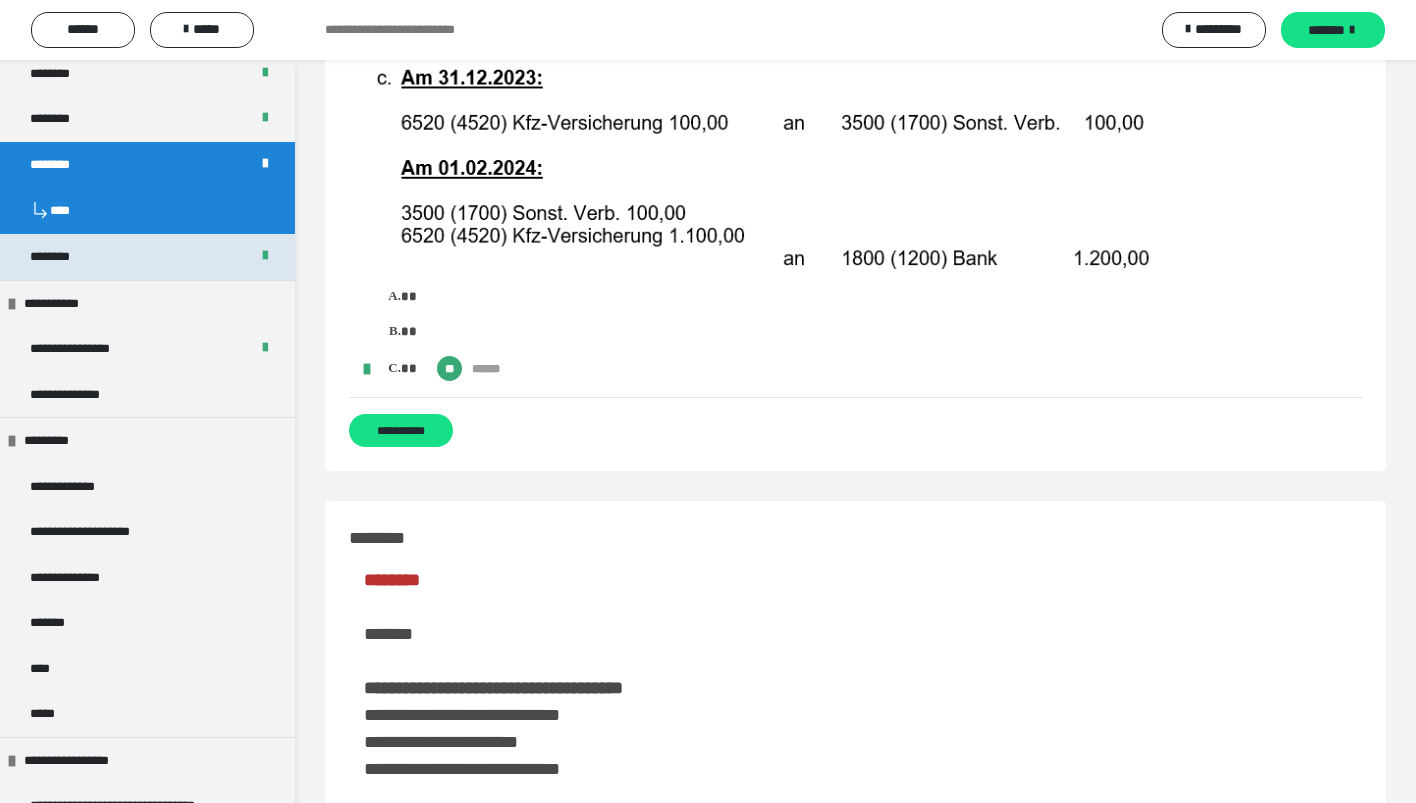 scroll, scrollTop: 0, scrollLeft: 0, axis: both 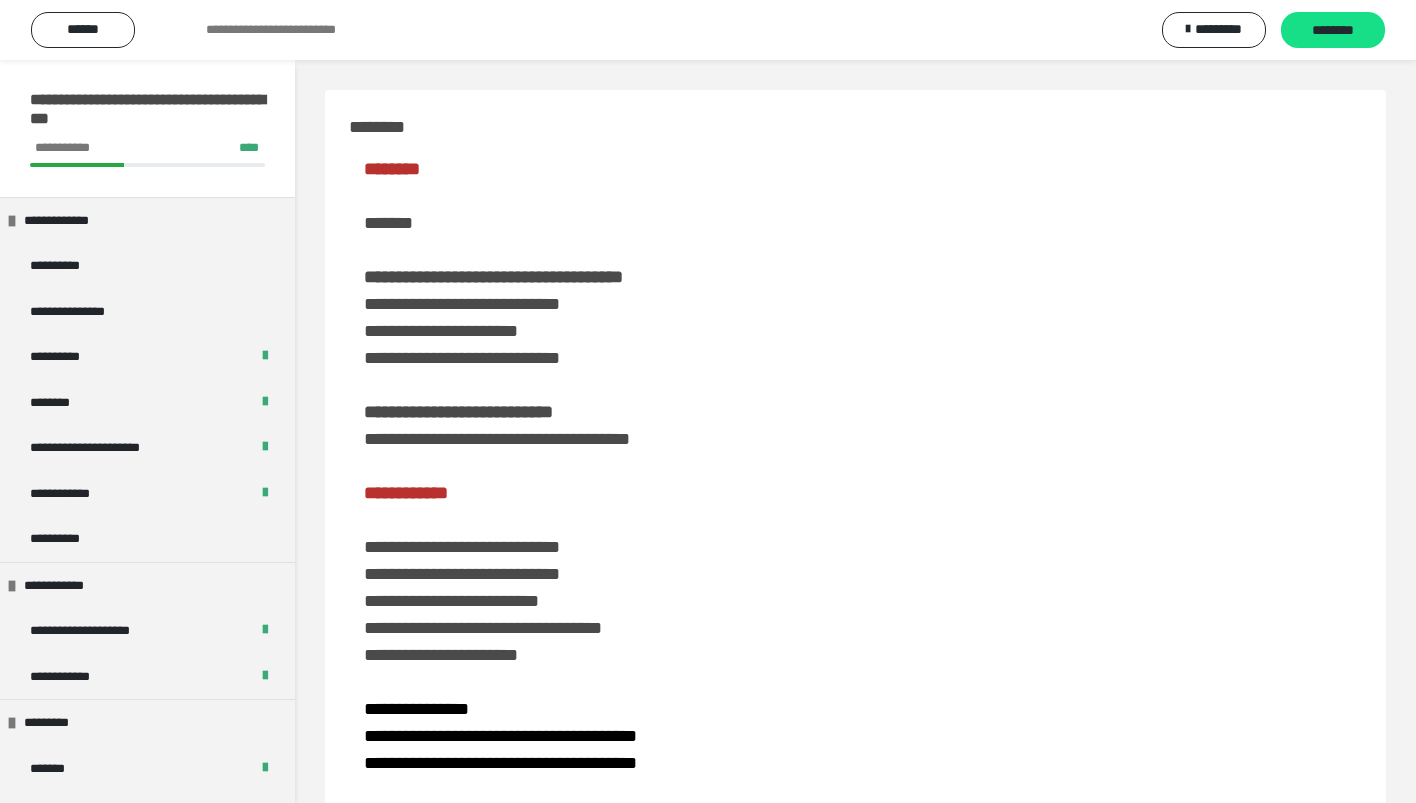 click on "**********" at bounding box center [855, 577] 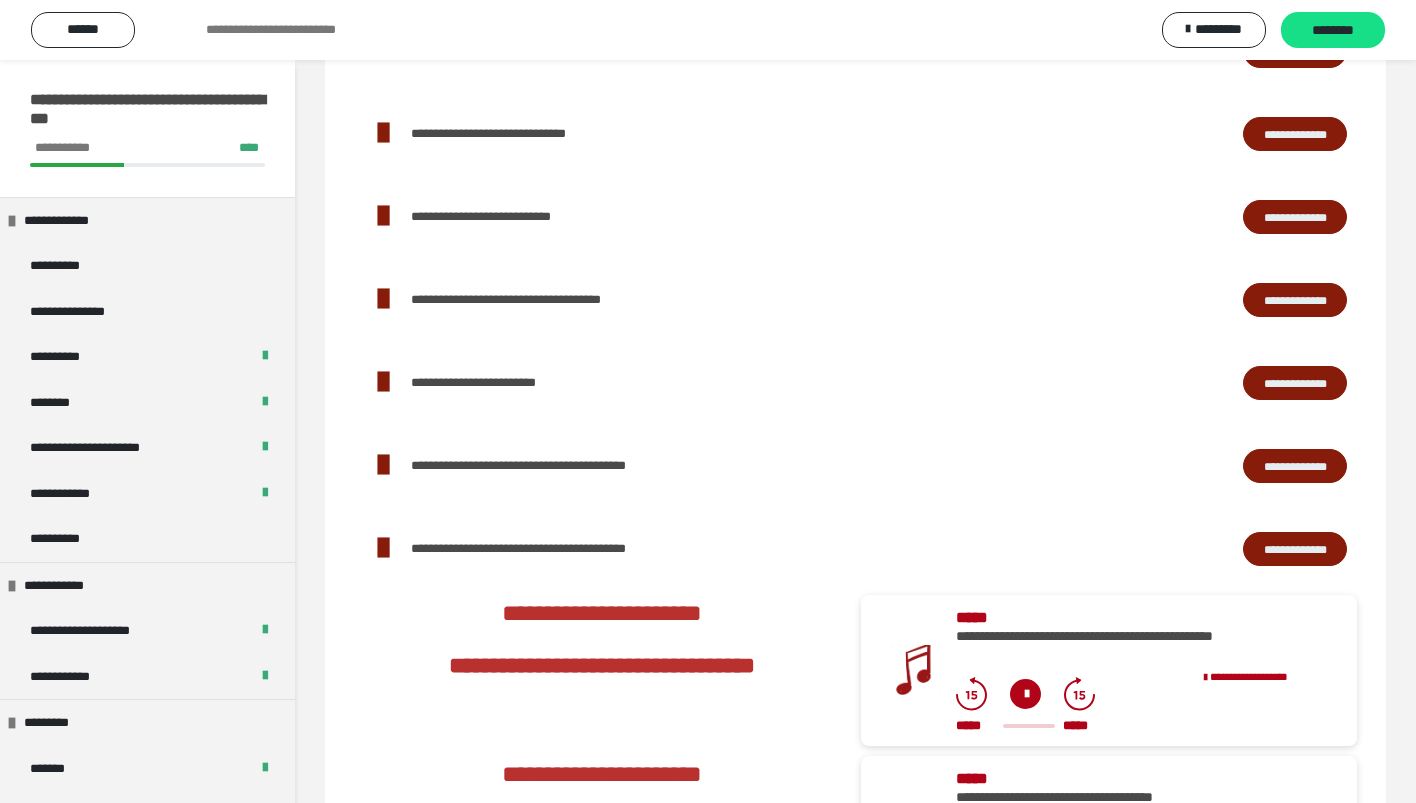 scroll, scrollTop: 1811, scrollLeft: 0, axis: vertical 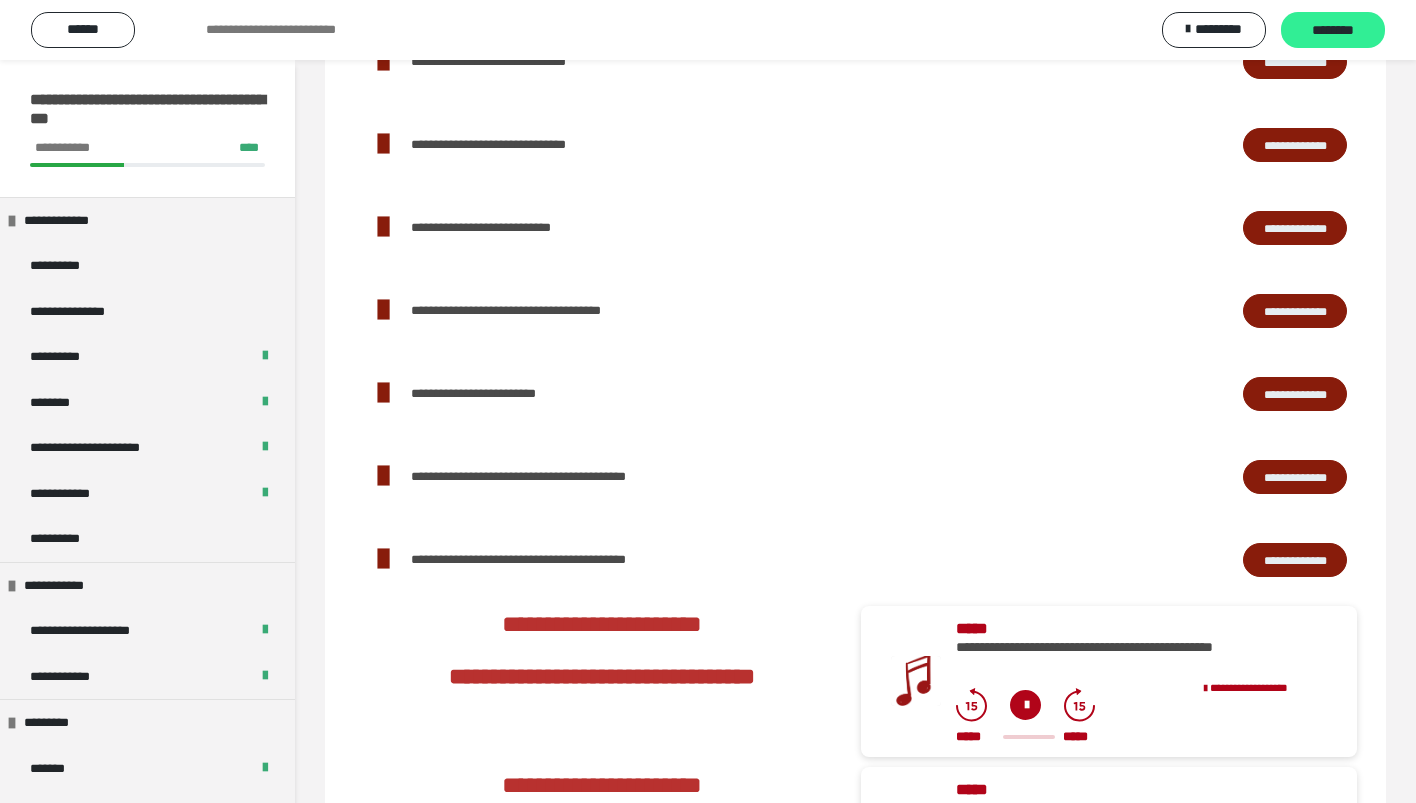 click on "********" at bounding box center [1333, 31] 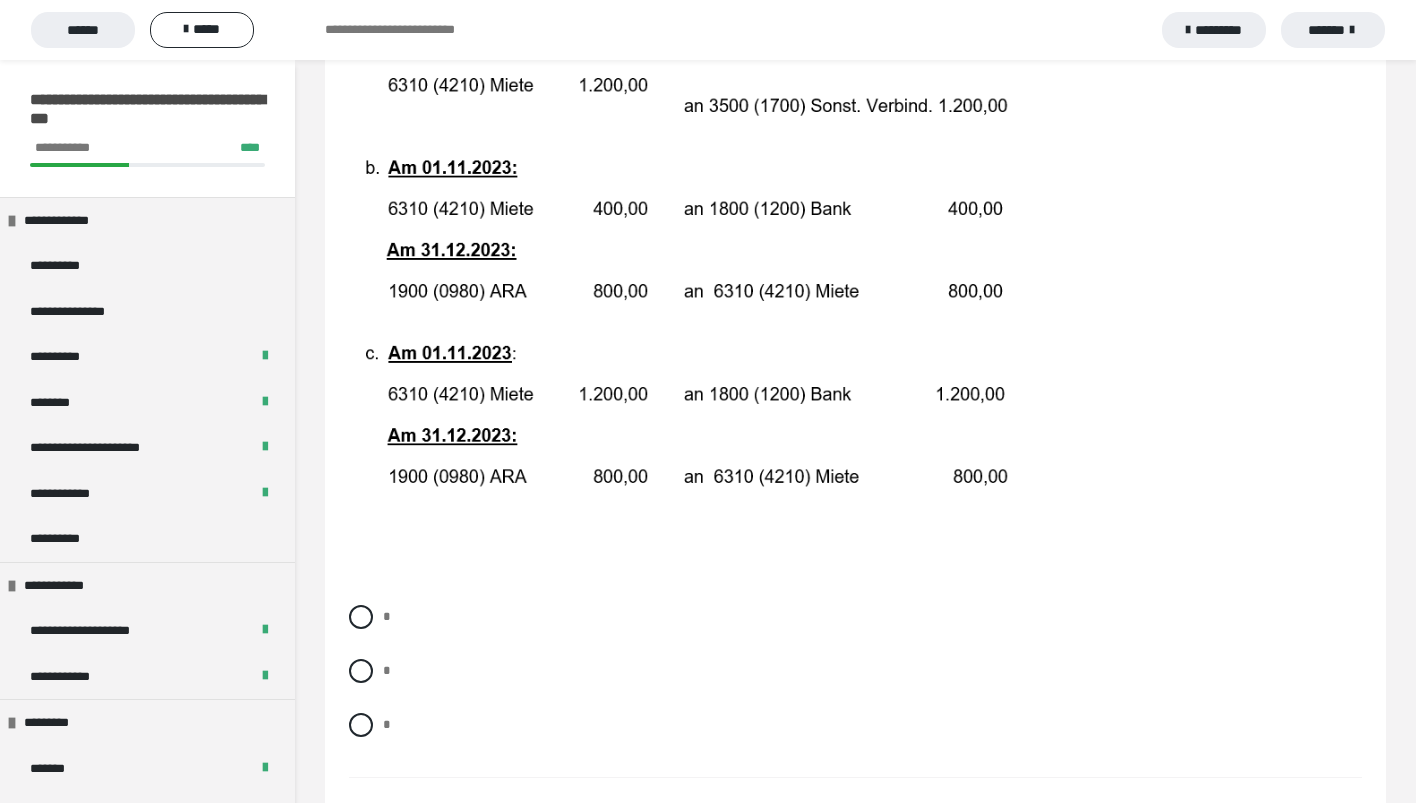 scroll, scrollTop: 428, scrollLeft: 0, axis: vertical 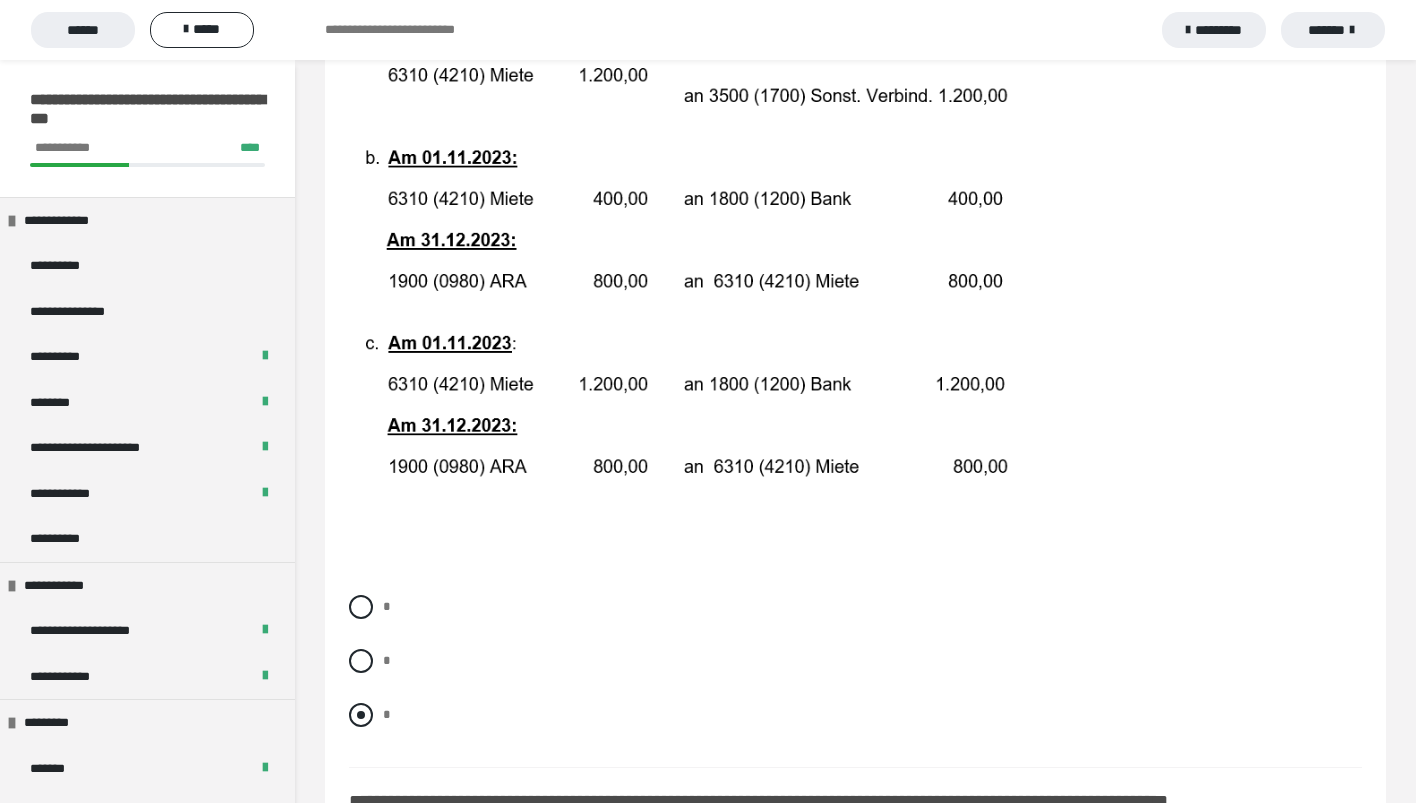 click on "*" at bounding box center (387, 714) 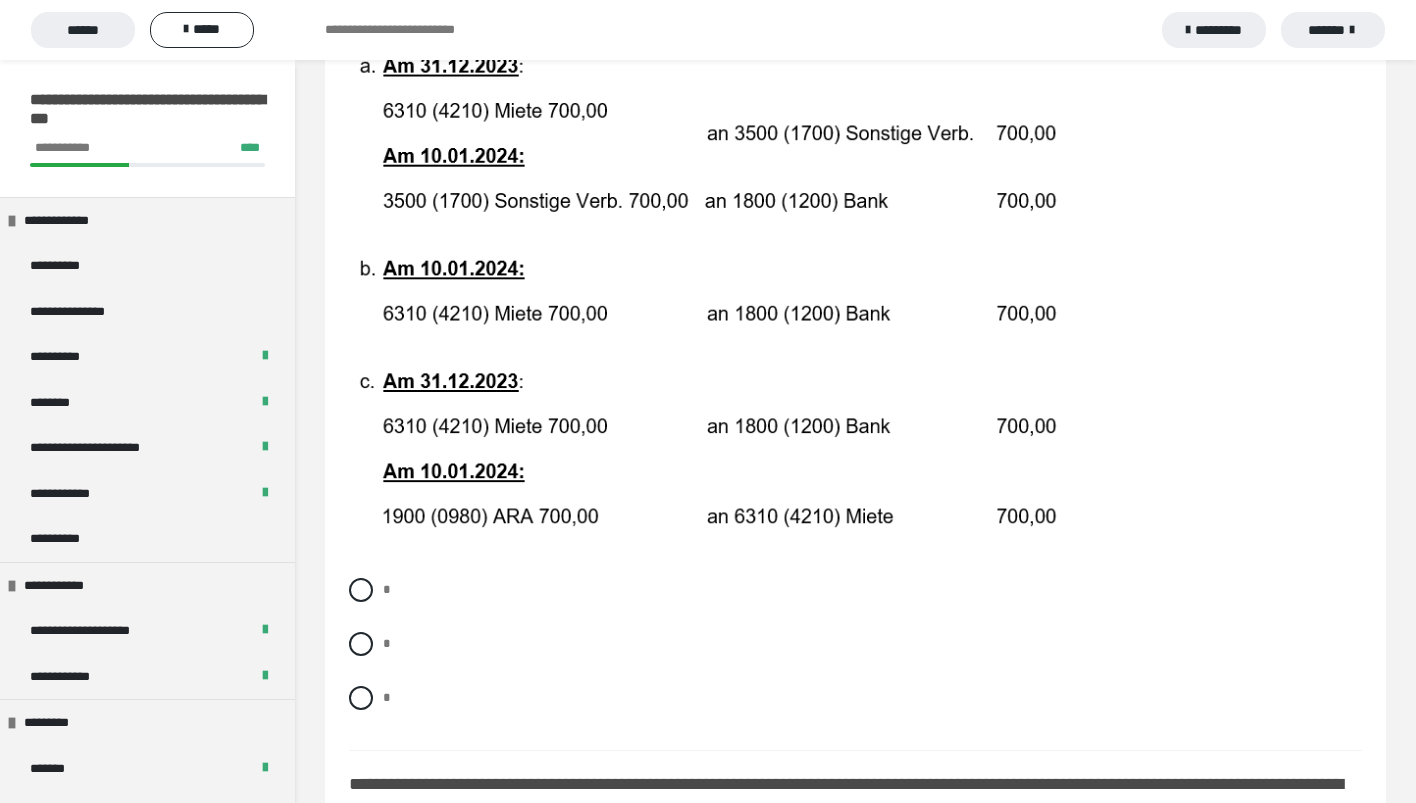 scroll, scrollTop: 1200, scrollLeft: 0, axis: vertical 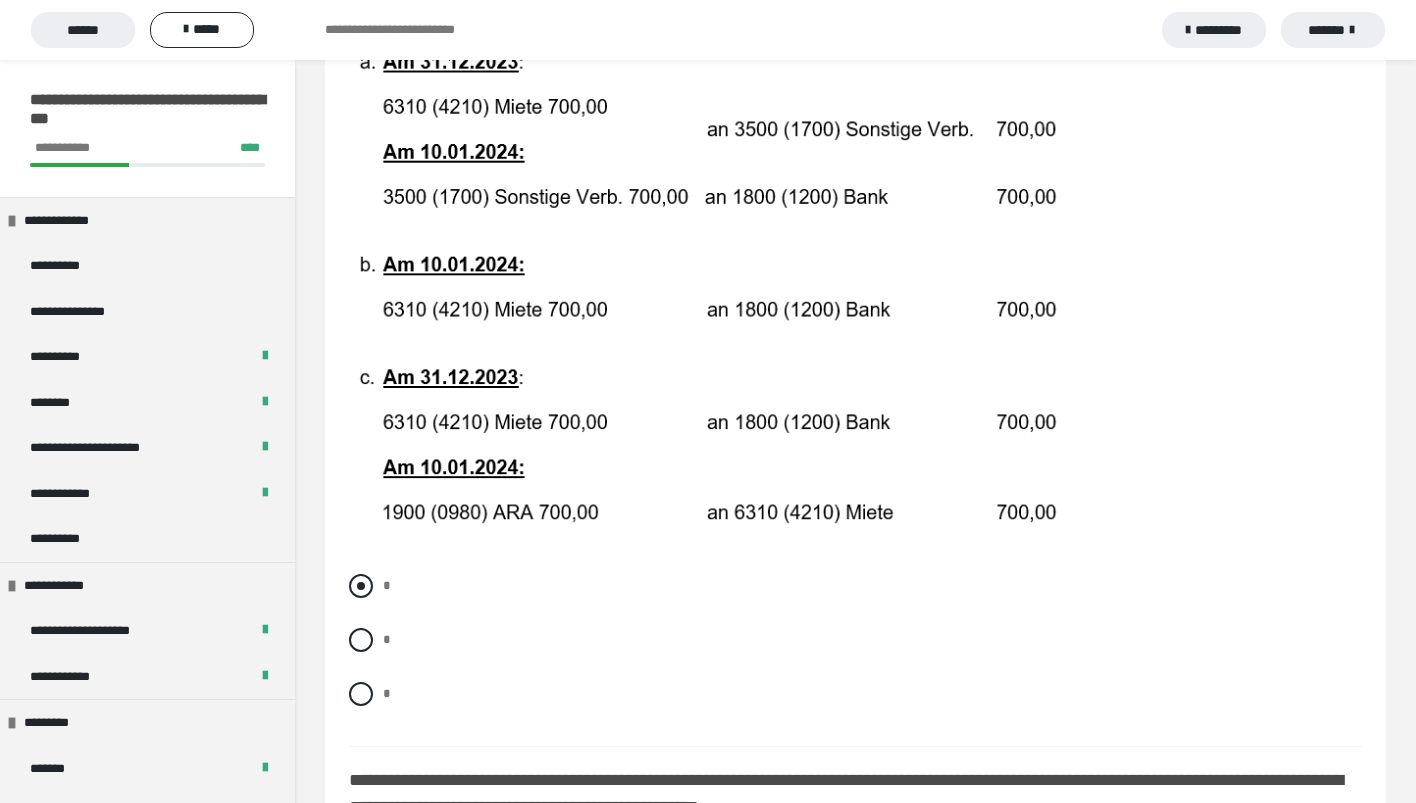 click on "*" at bounding box center (387, 585) 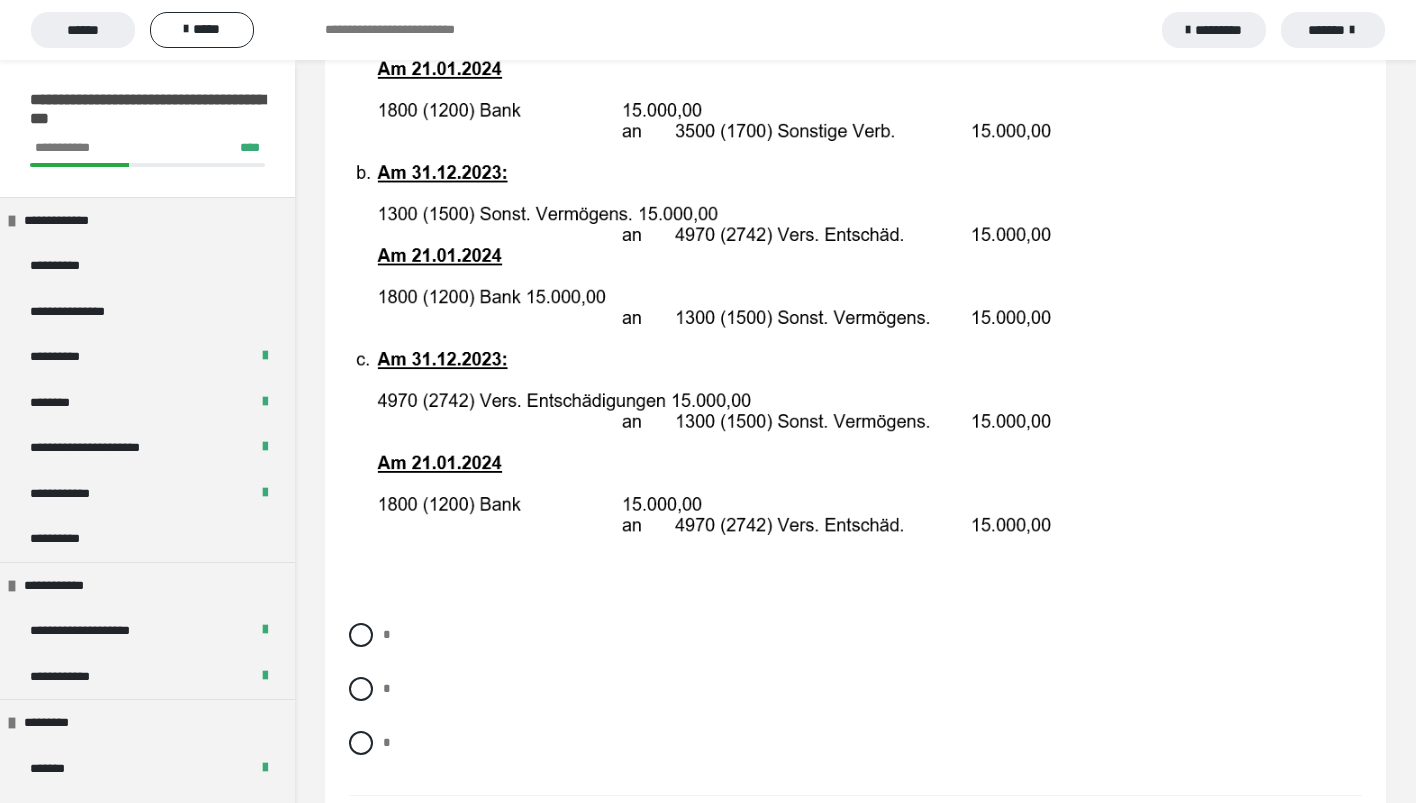 scroll, scrollTop: 2054, scrollLeft: 0, axis: vertical 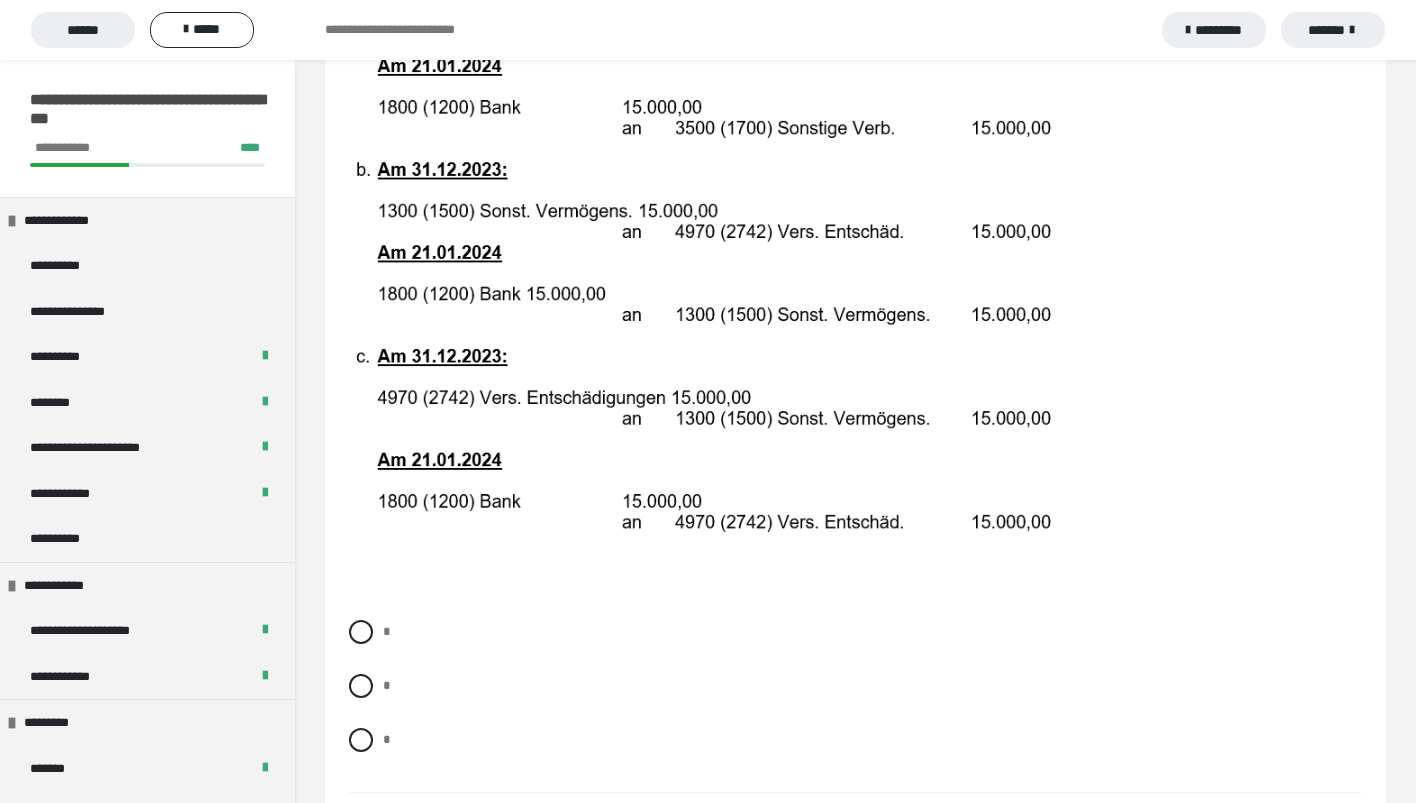 click on "* * *" at bounding box center [855, 701] 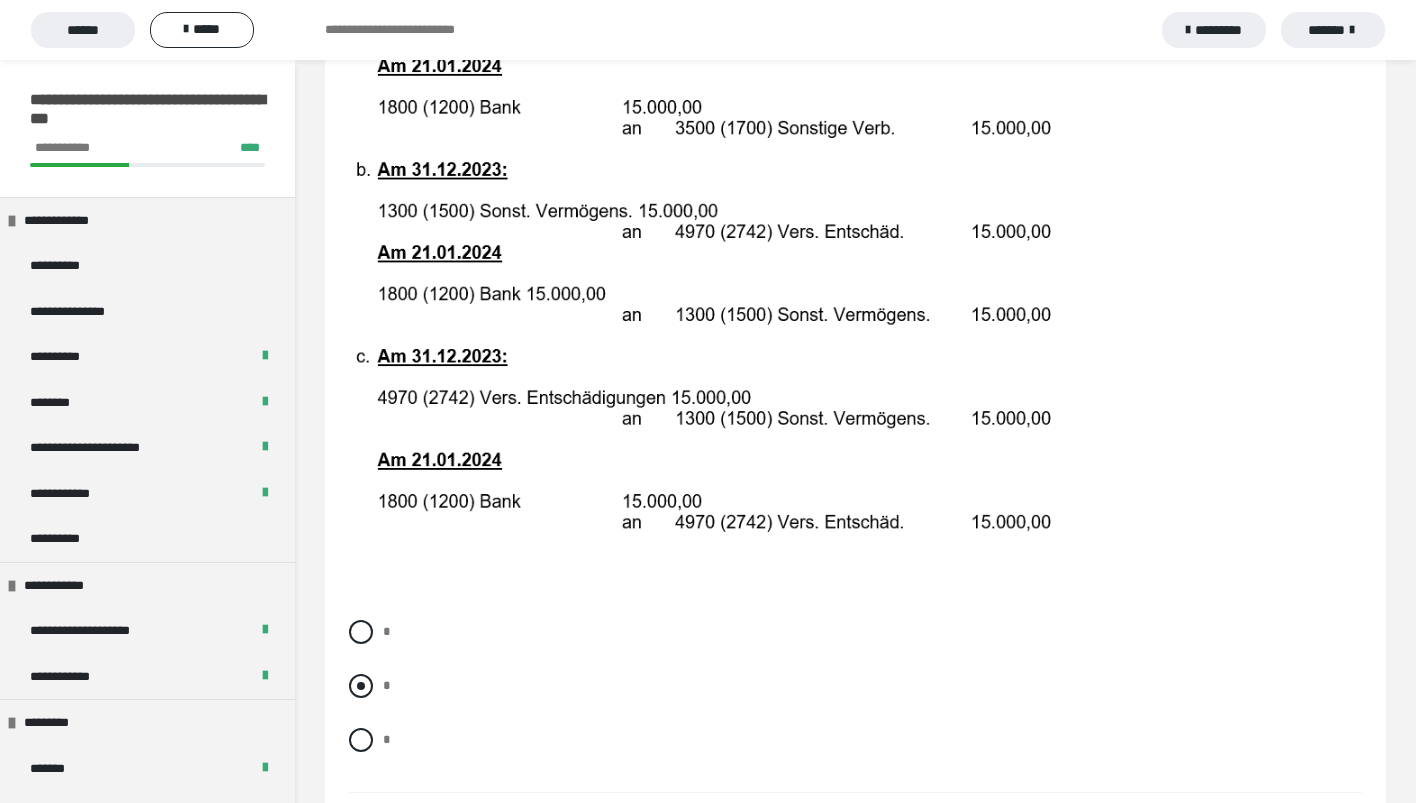 click at bounding box center [361, 686] 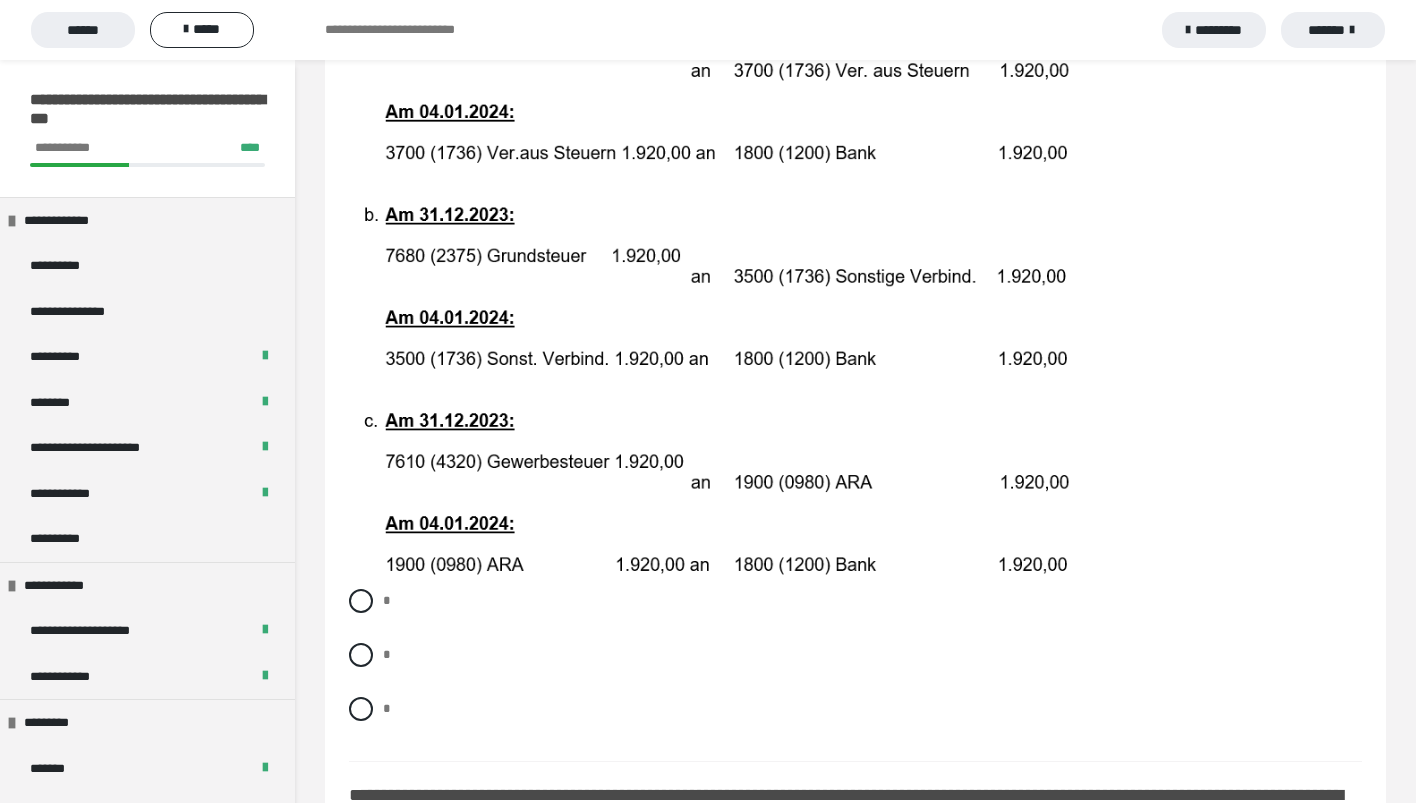 scroll, scrollTop: 2940, scrollLeft: 0, axis: vertical 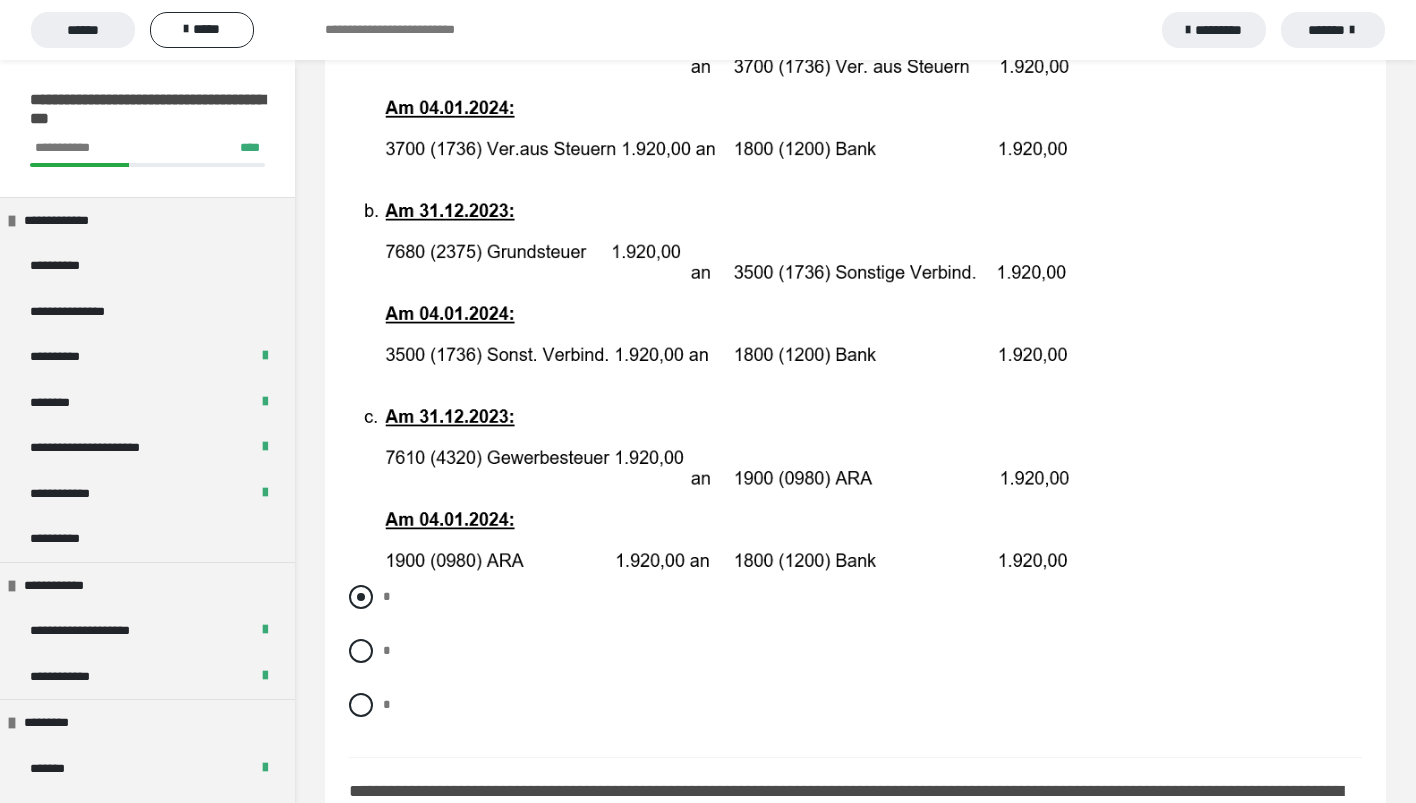 click at bounding box center (361, 597) 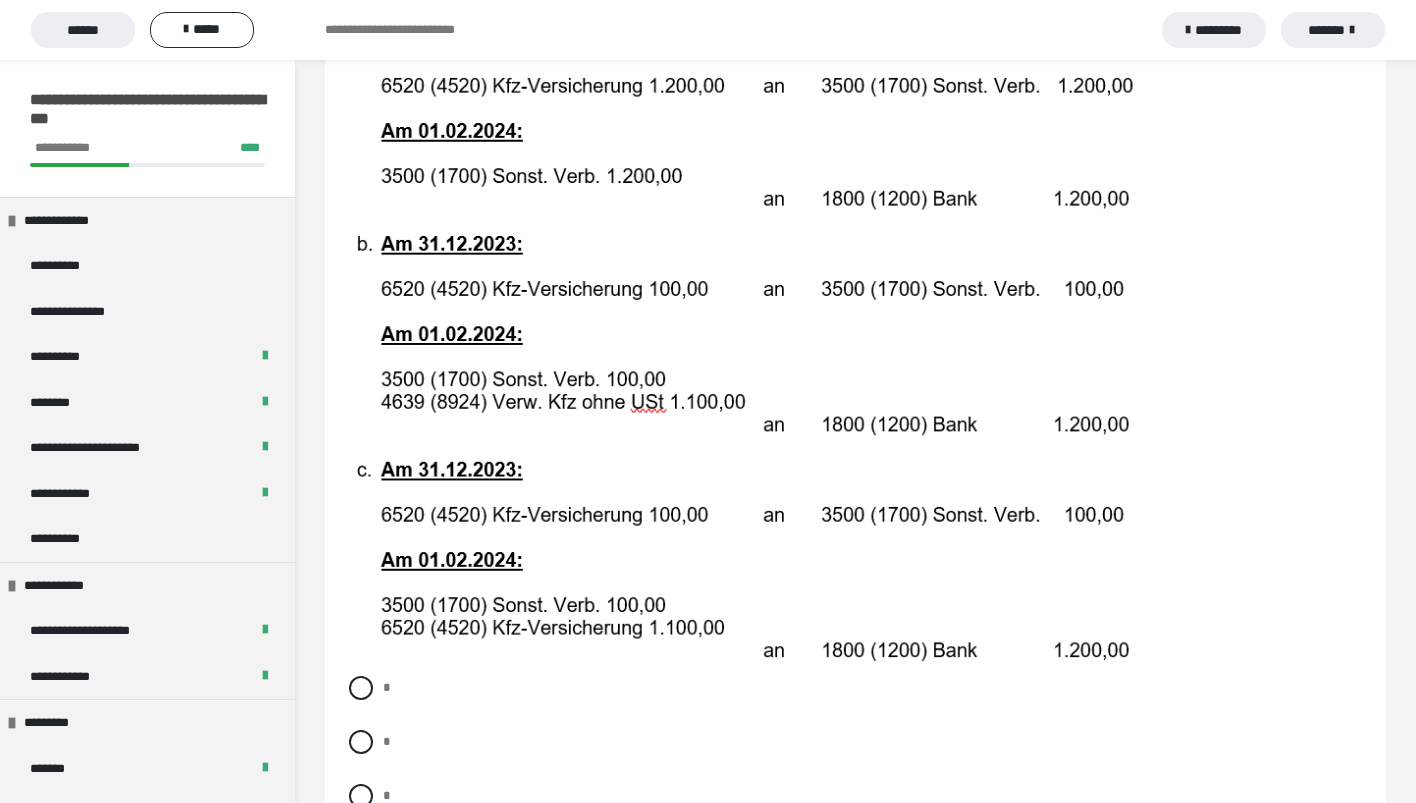scroll, scrollTop: 3962, scrollLeft: 0, axis: vertical 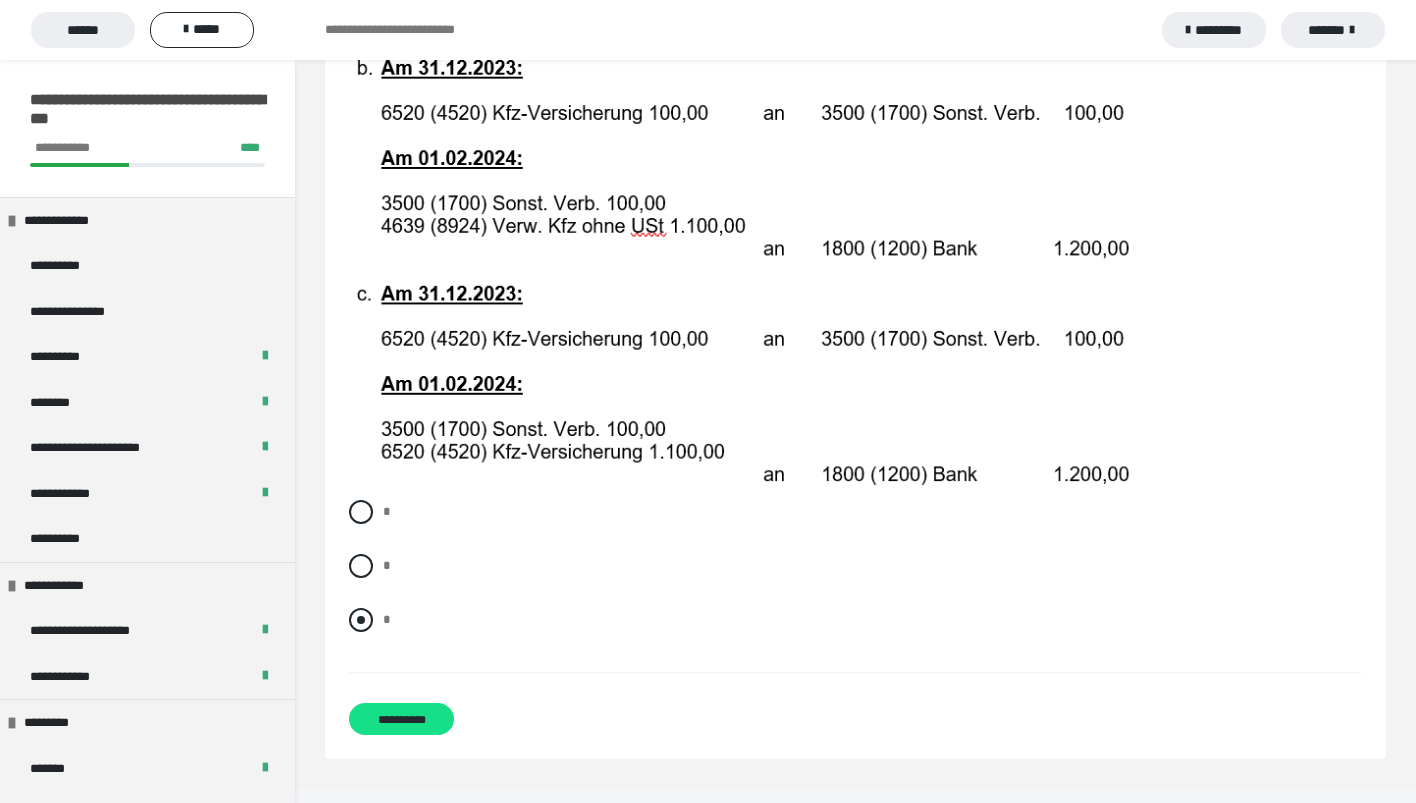 click on "*" at bounding box center [855, 620] 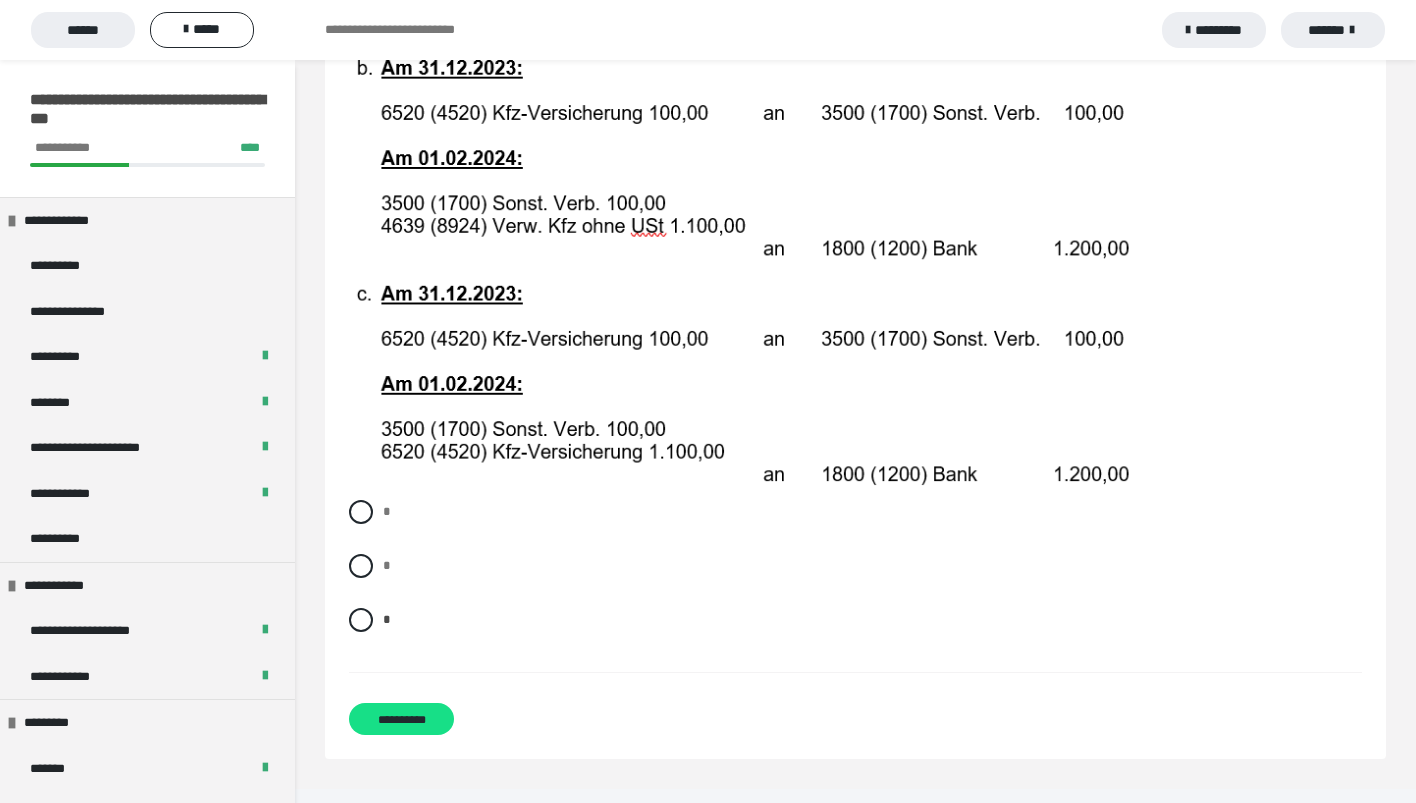 click on "* * *" at bounding box center (855, 581) 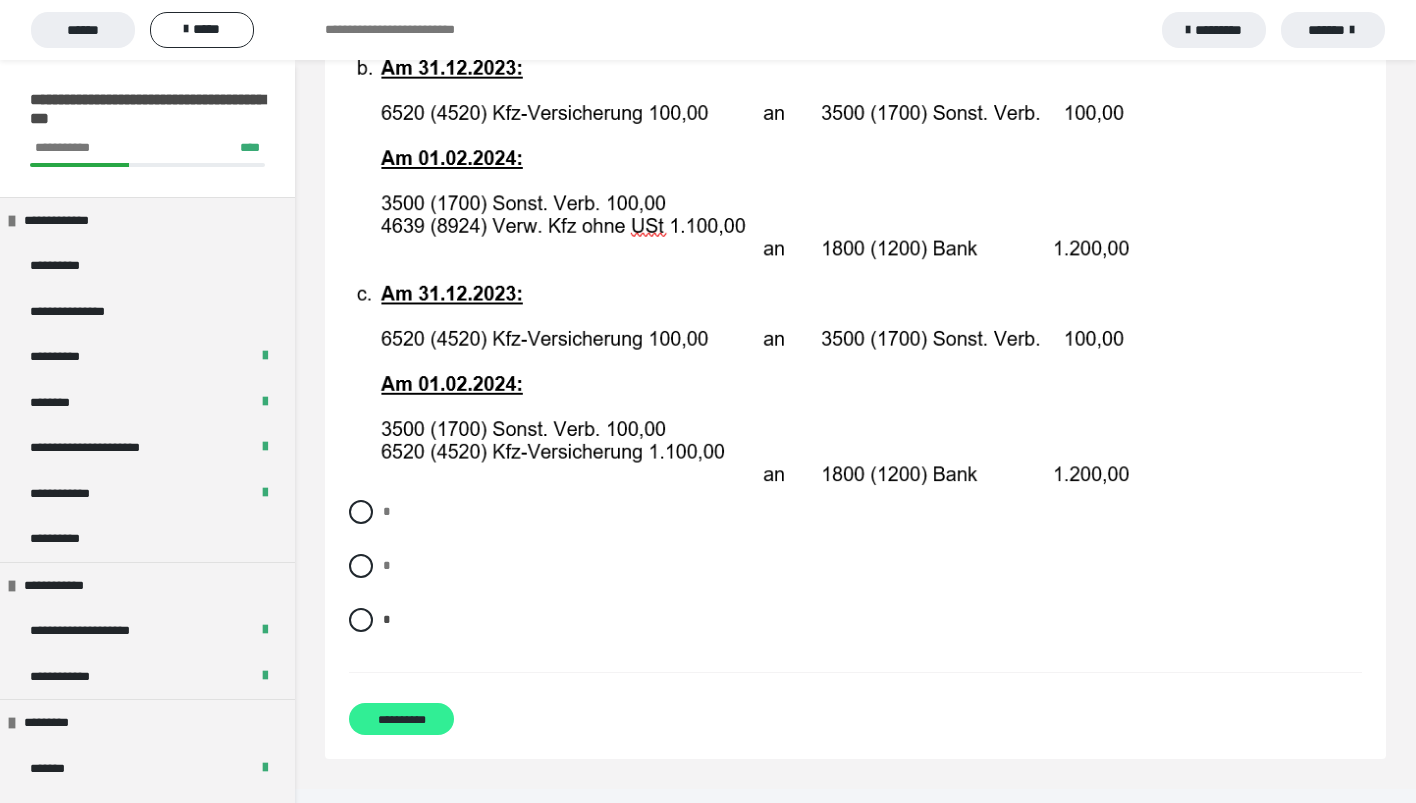 click on "**********" at bounding box center (401, 719) 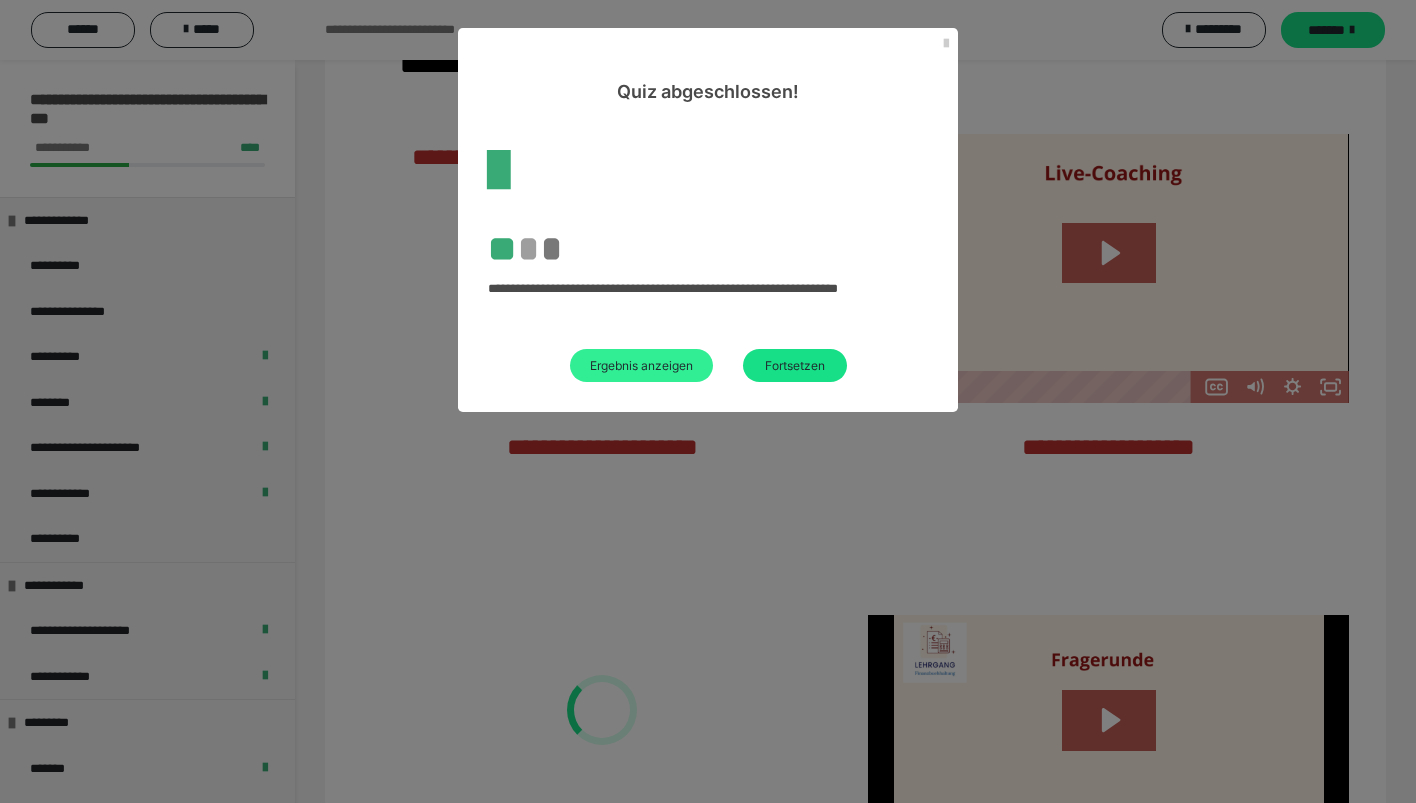click on "Ergebnis anzeigen" at bounding box center (641, 365) 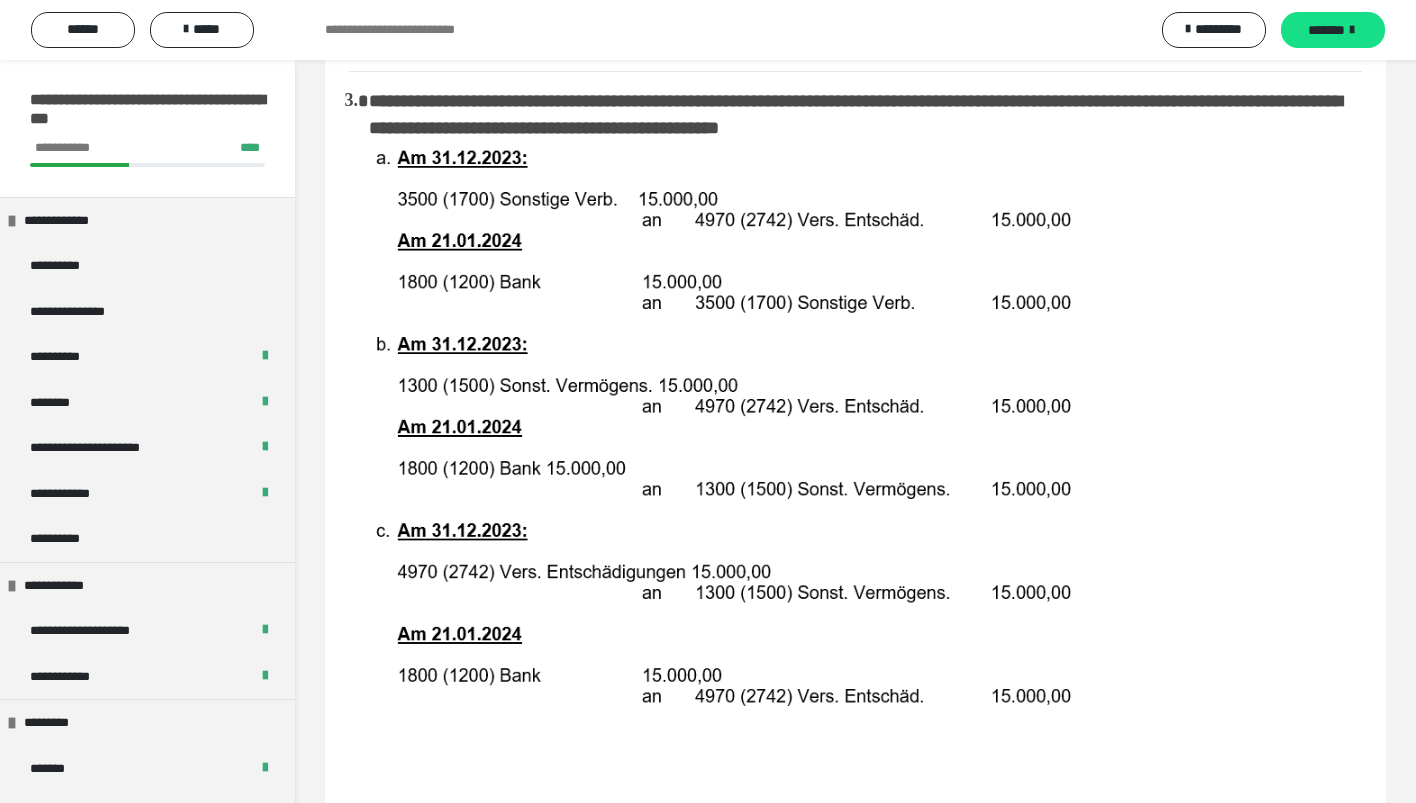scroll, scrollTop: 1531, scrollLeft: 0, axis: vertical 